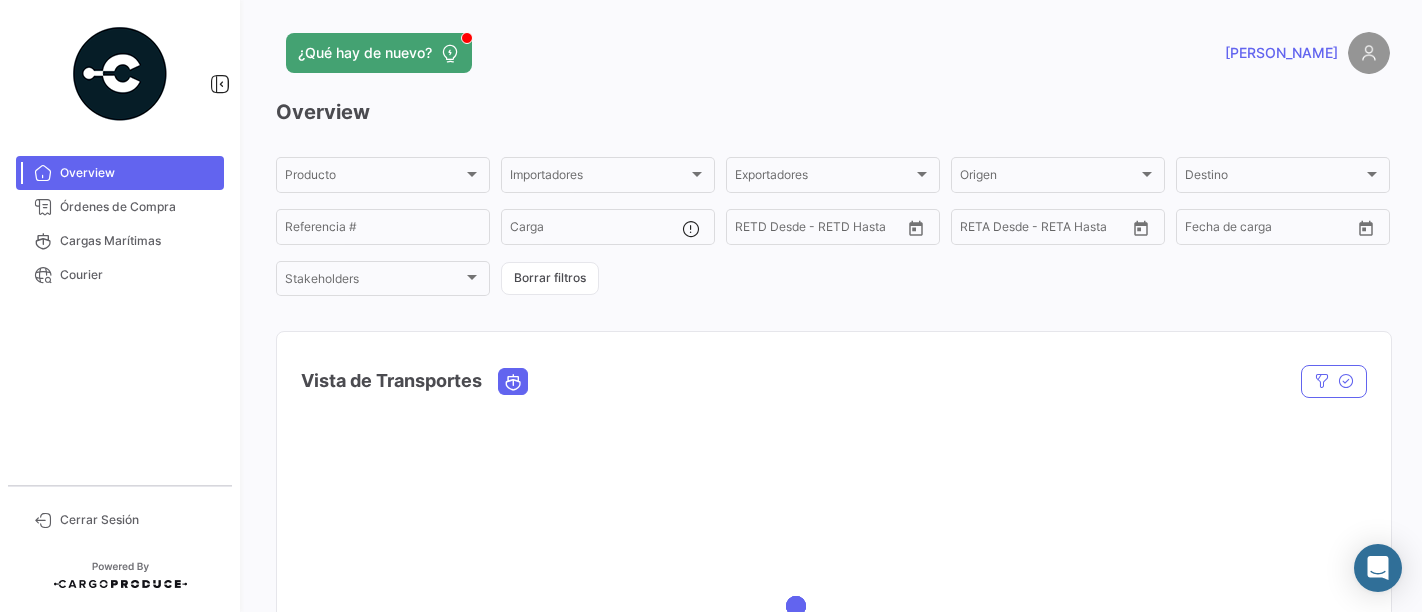 scroll, scrollTop: 0, scrollLeft: 0, axis: both 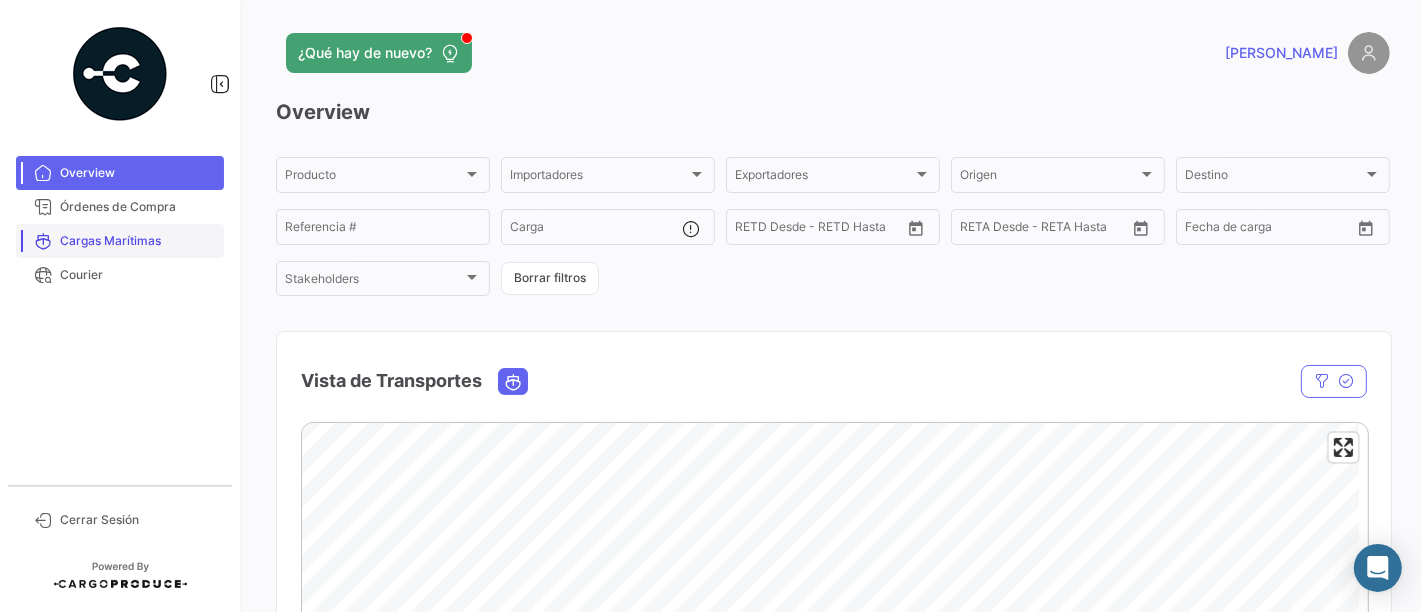 click on "Órdenes de Compra" at bounding box center (138, 207) 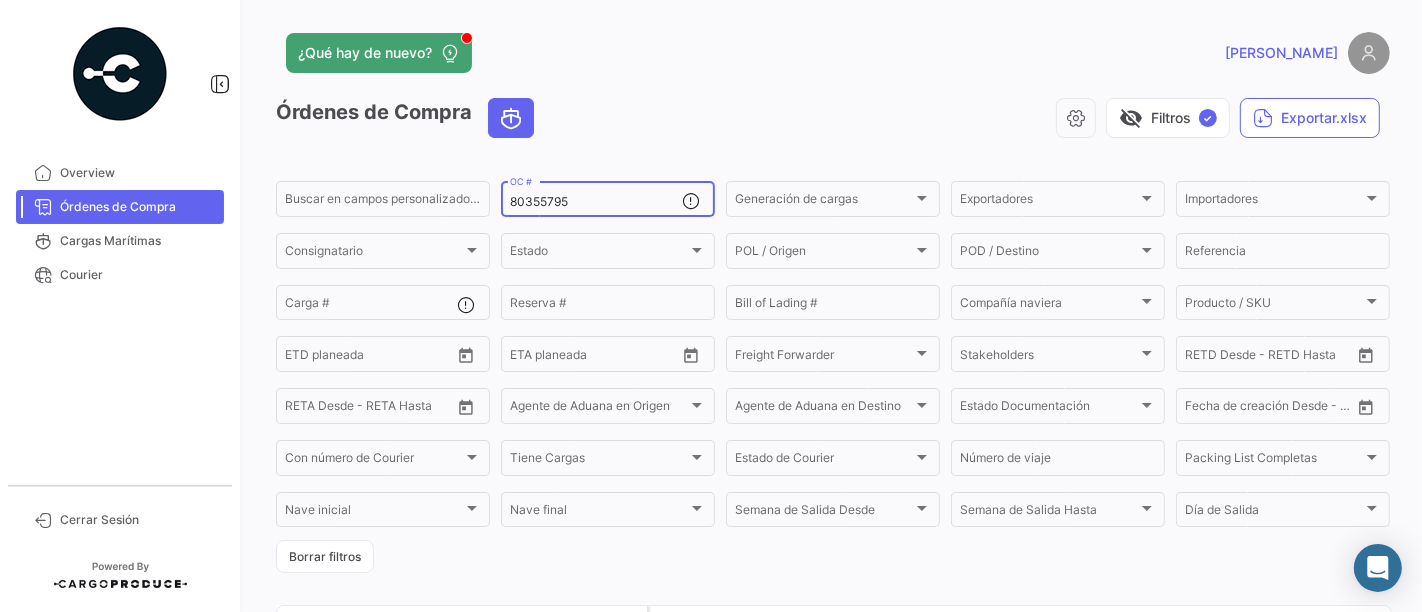 click on "80355795" at bounding box center [596, 202] 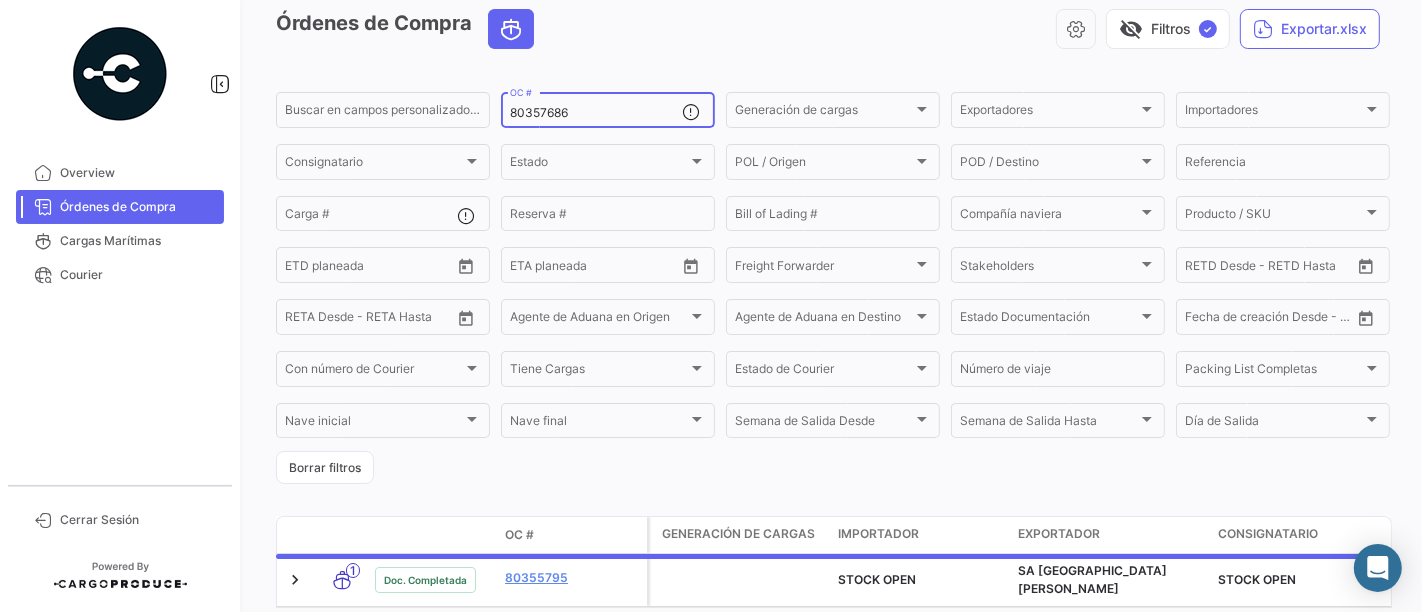 scroll, scrollTop: 183, scrollLeft: 0, axis: vertical 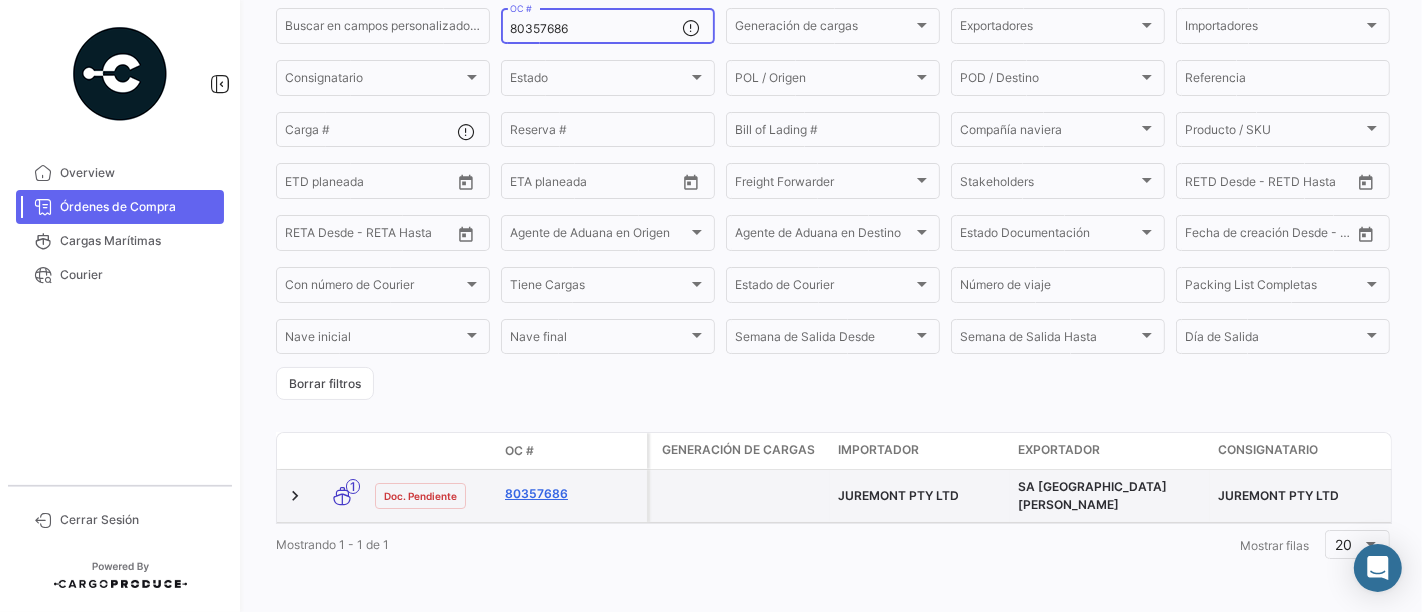 type on "80357686" 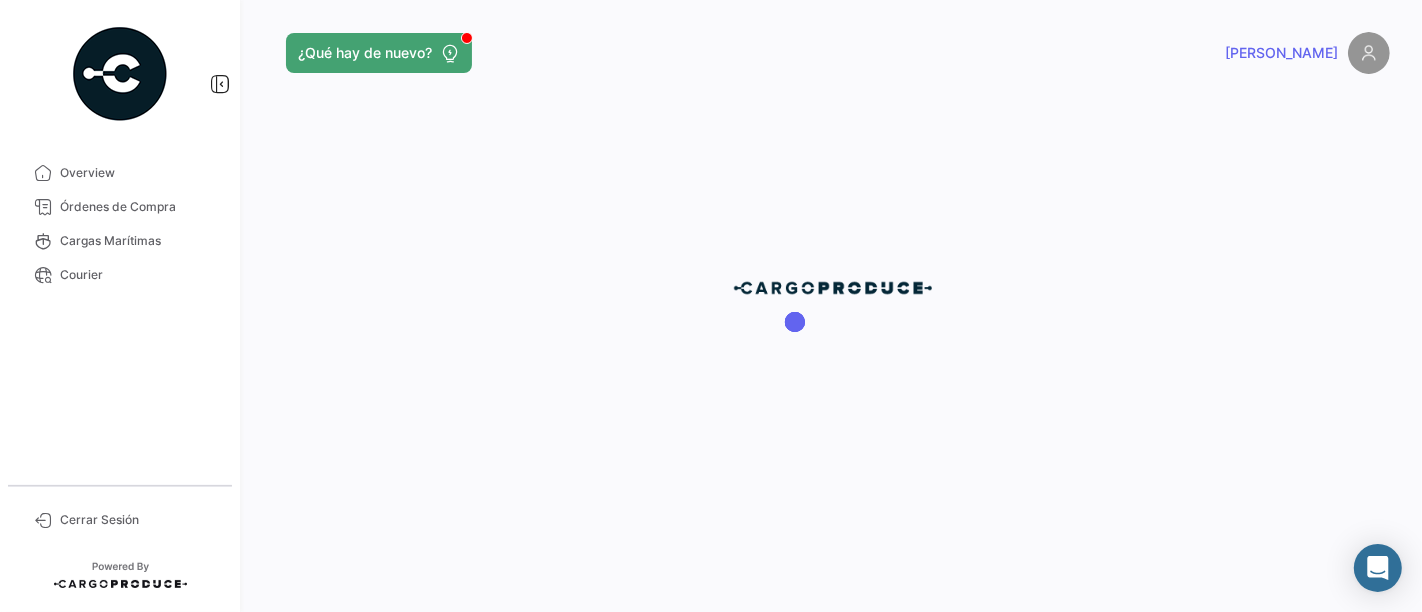 scroll, scrollTop: 0, scrollLeft: 0, axis: both 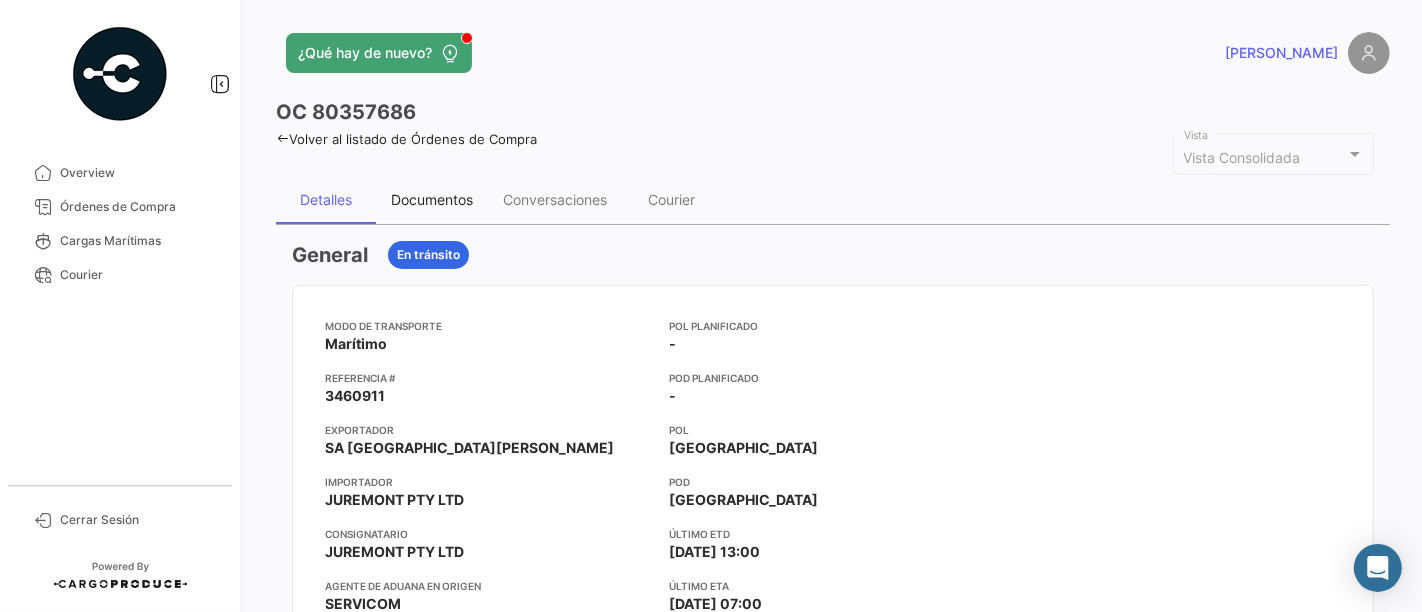 click on "Documentos" at bounding box center (432, 199) 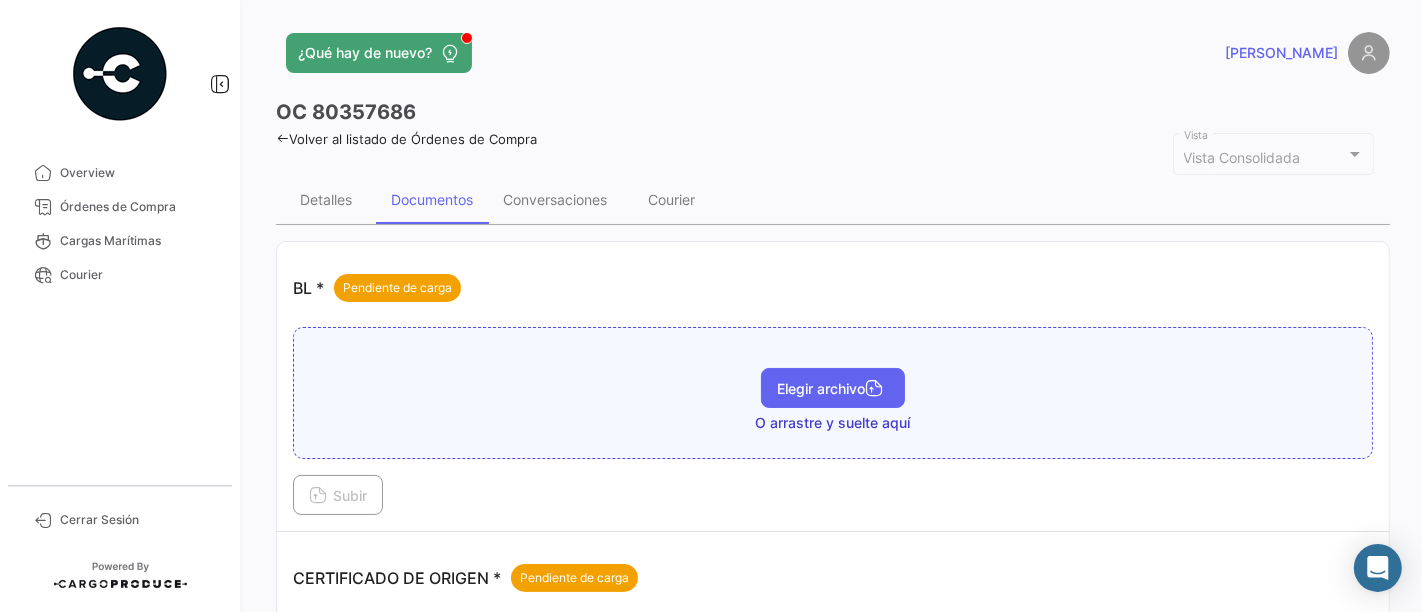 click on "Elegir archivo" at bounding box center (833, 388) 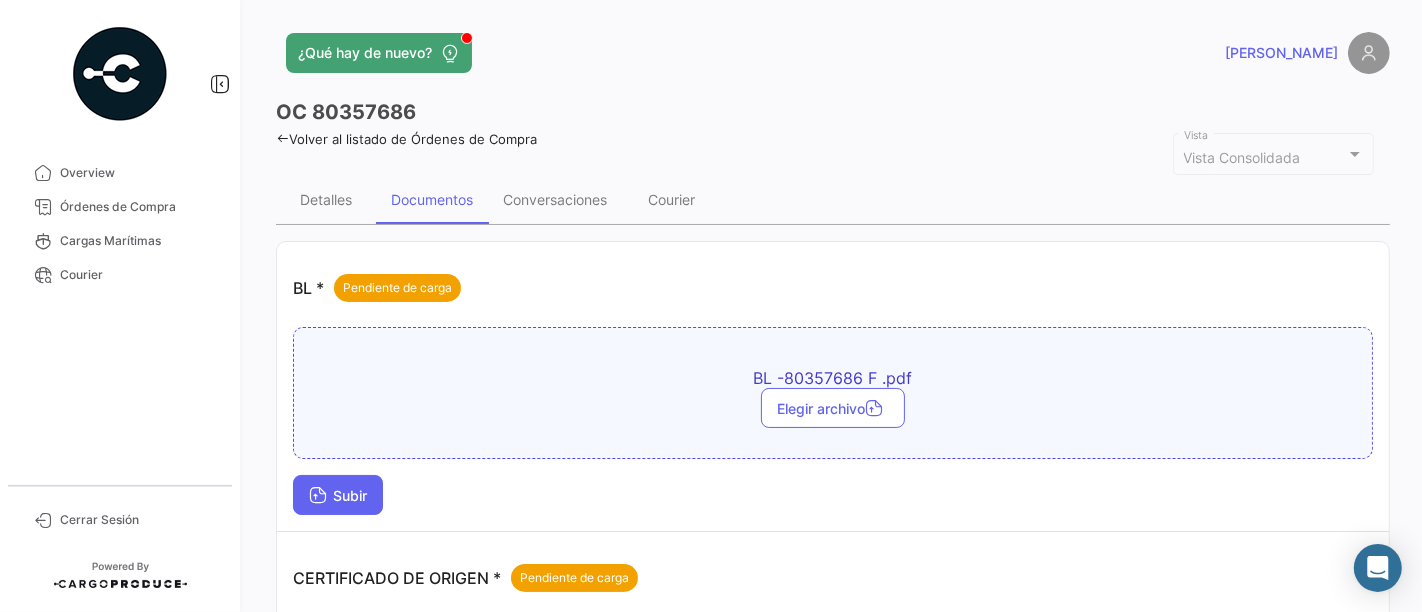 click on "Subir" at bounding box center (338, 495) 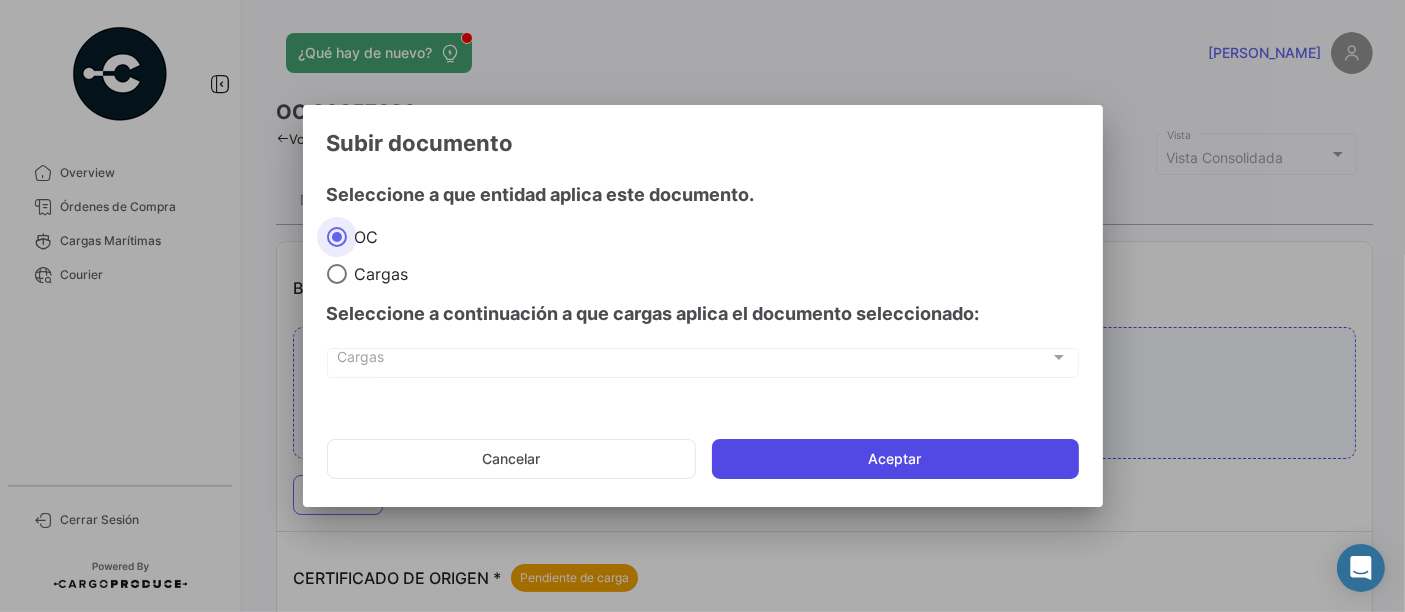 click on "Aceptar" 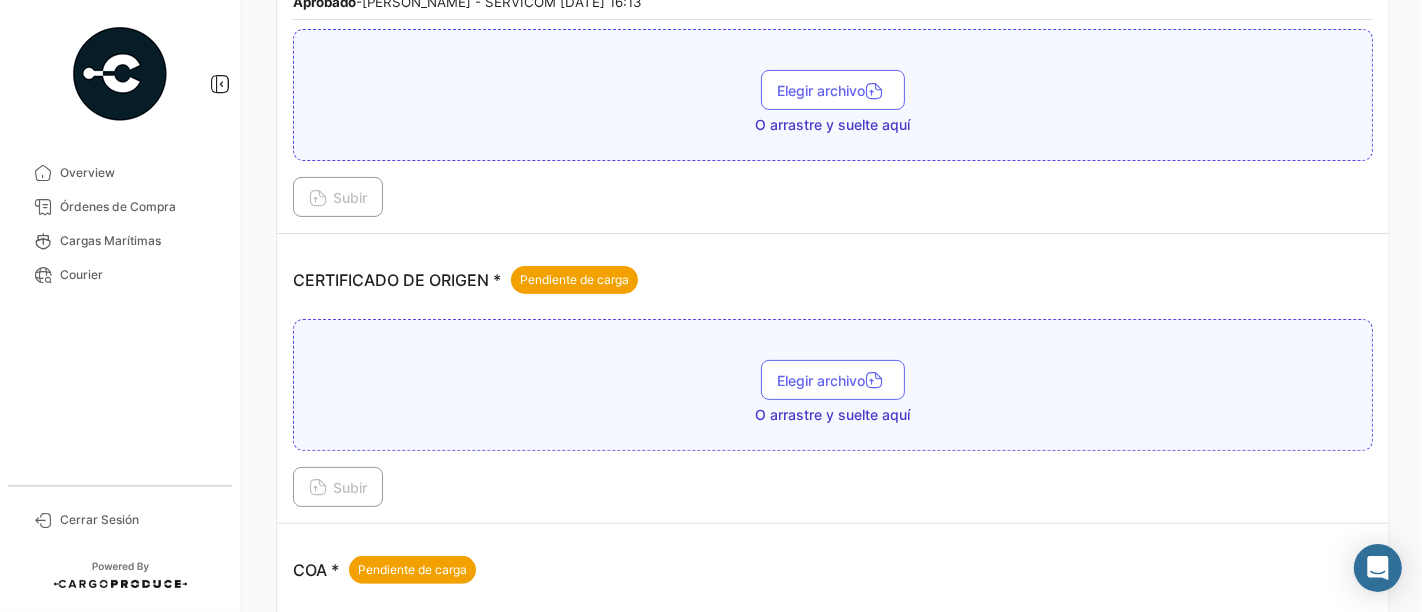 scroll, scrollTop: 444, scrollLeft: 0, axis: vertical 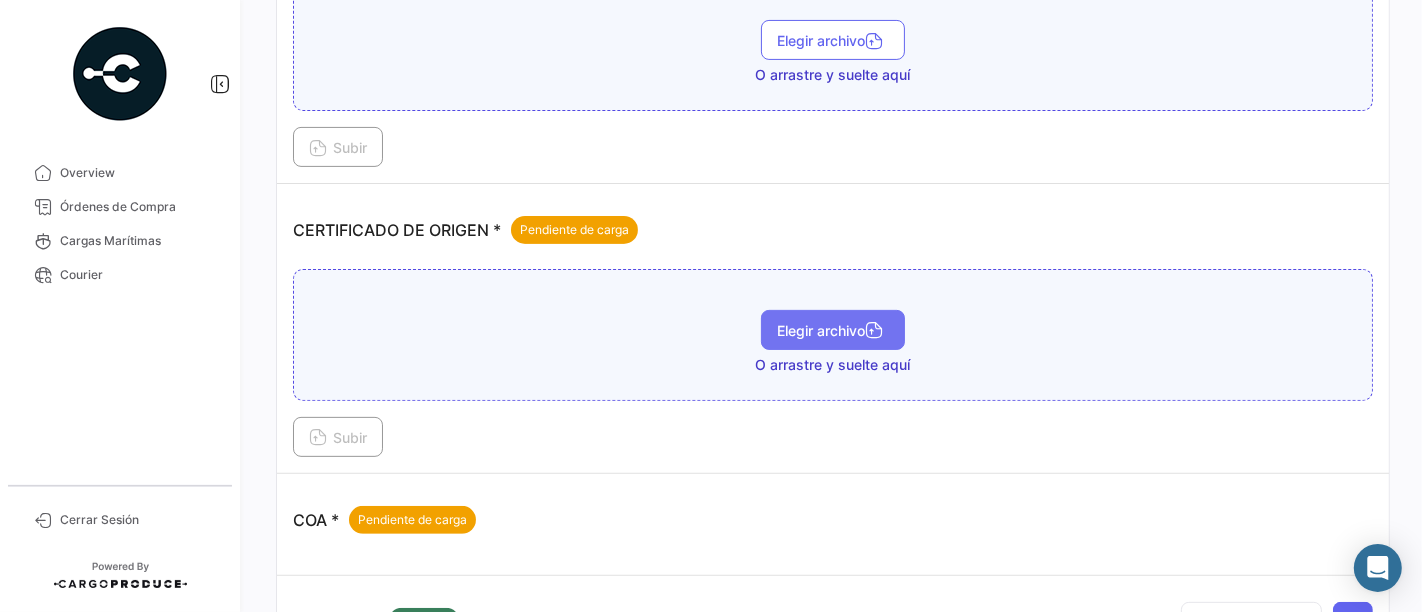 click on "Elegir archivo" at bounding box center (833, 330) 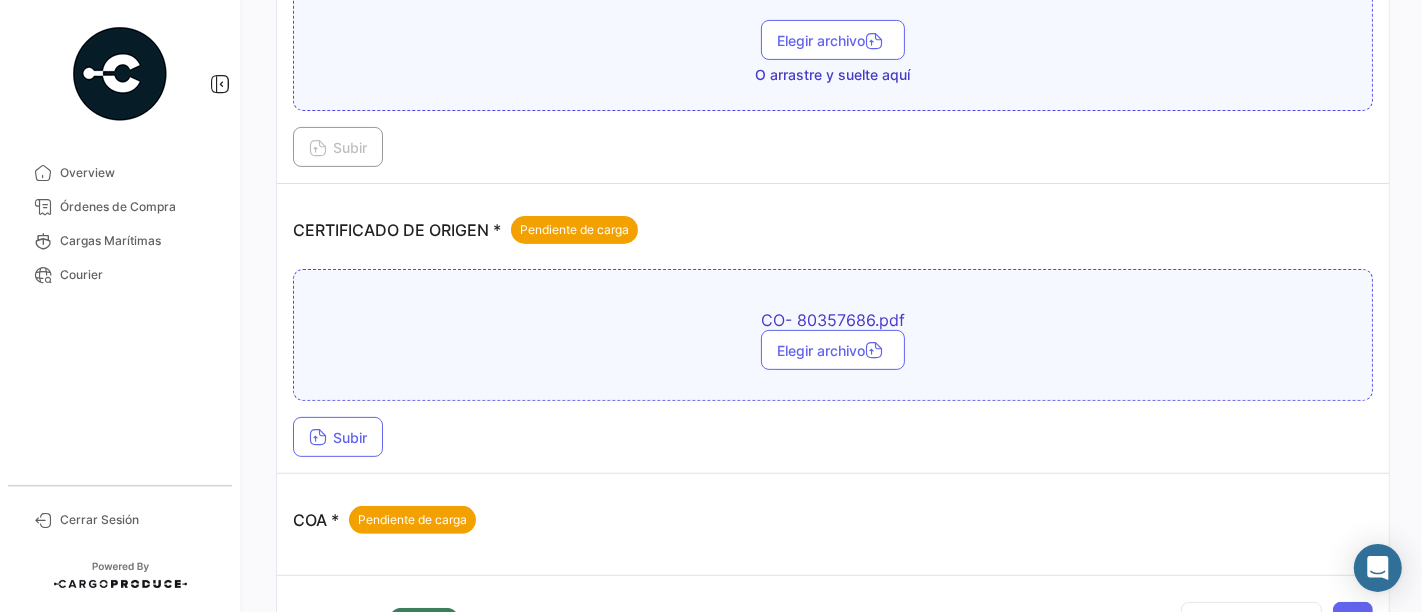 click on "CERTIFICADO DE ORIGEN *   Pendiente de carga   CO- 80357686.pdf   Elegir archivo   Subir" at bounding box center (833, 329) 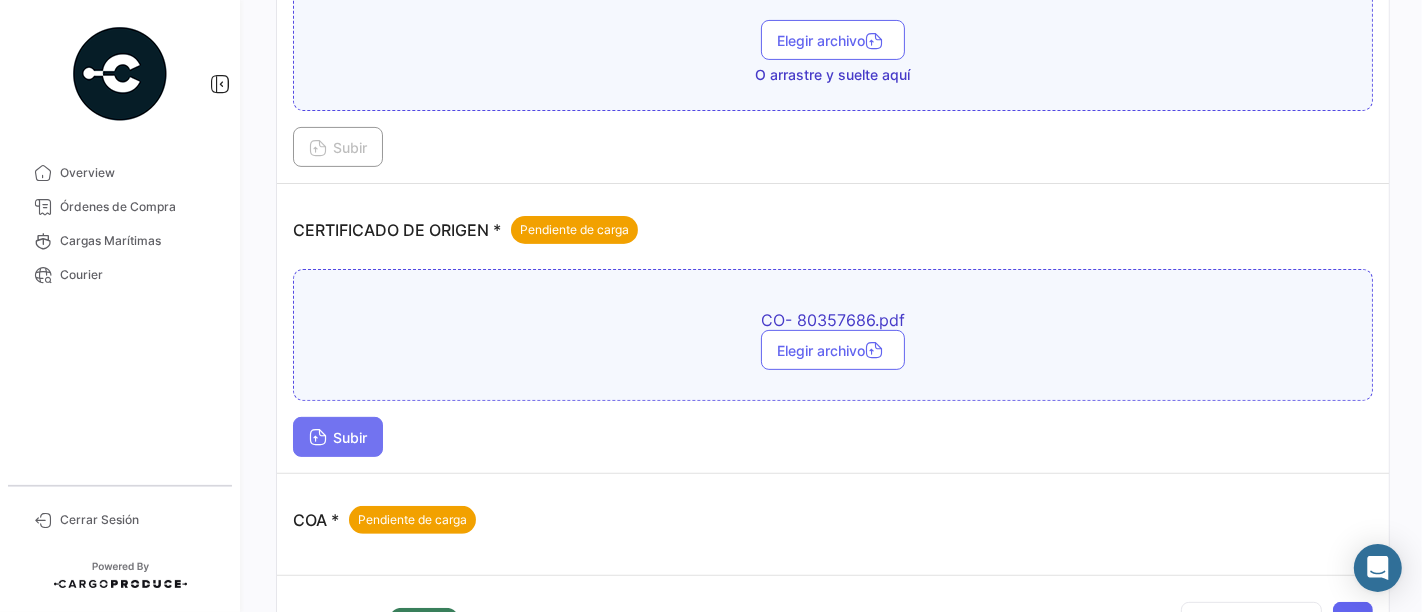 click at bounding box center [318, 439] 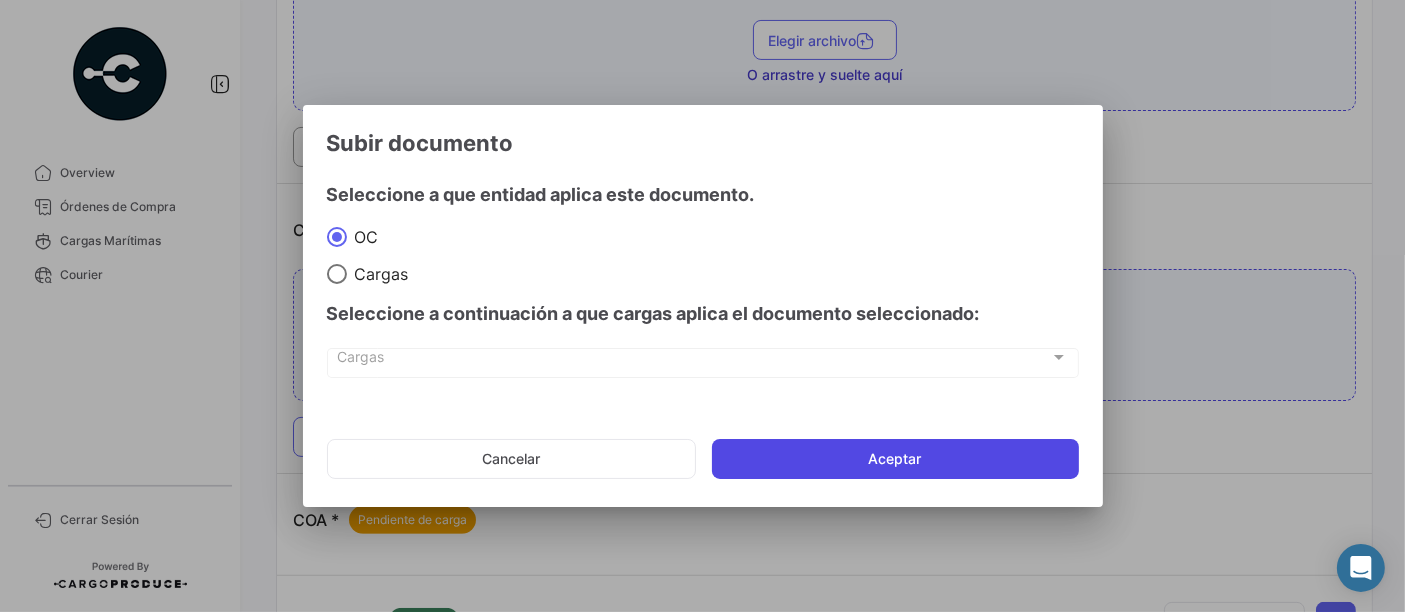 click on "Aceptar" 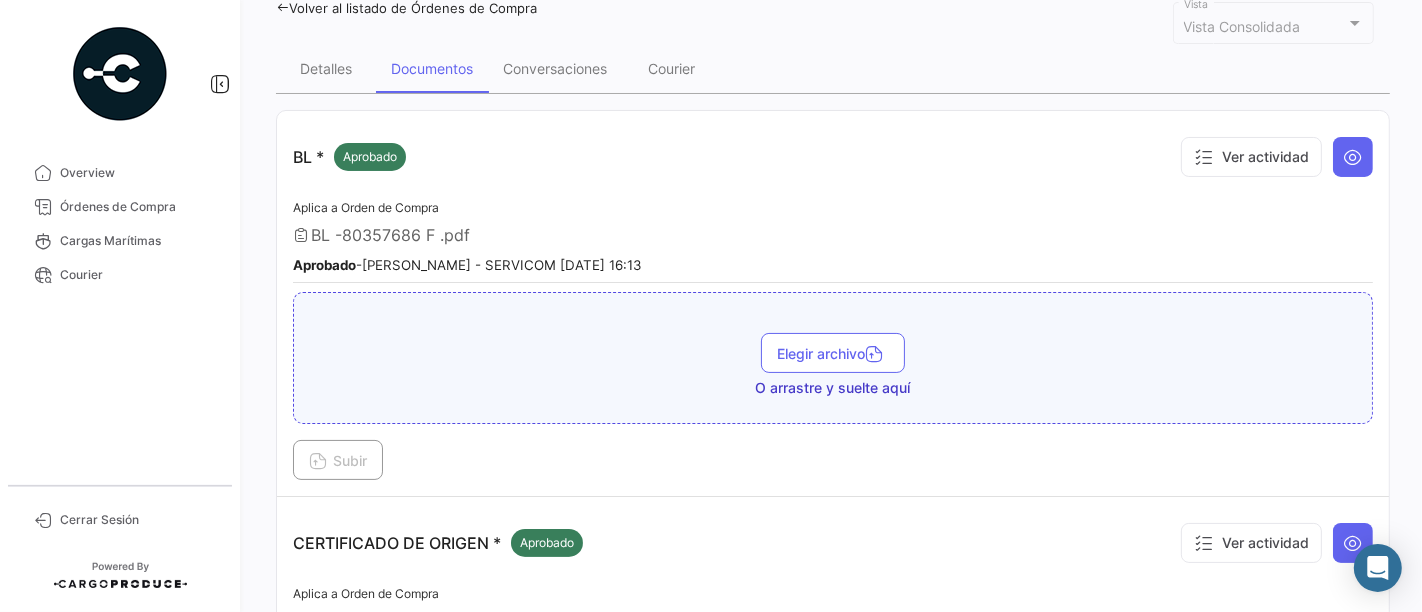 scroll, scrollTop: 38, scrollLeft: 0, axis: vertical 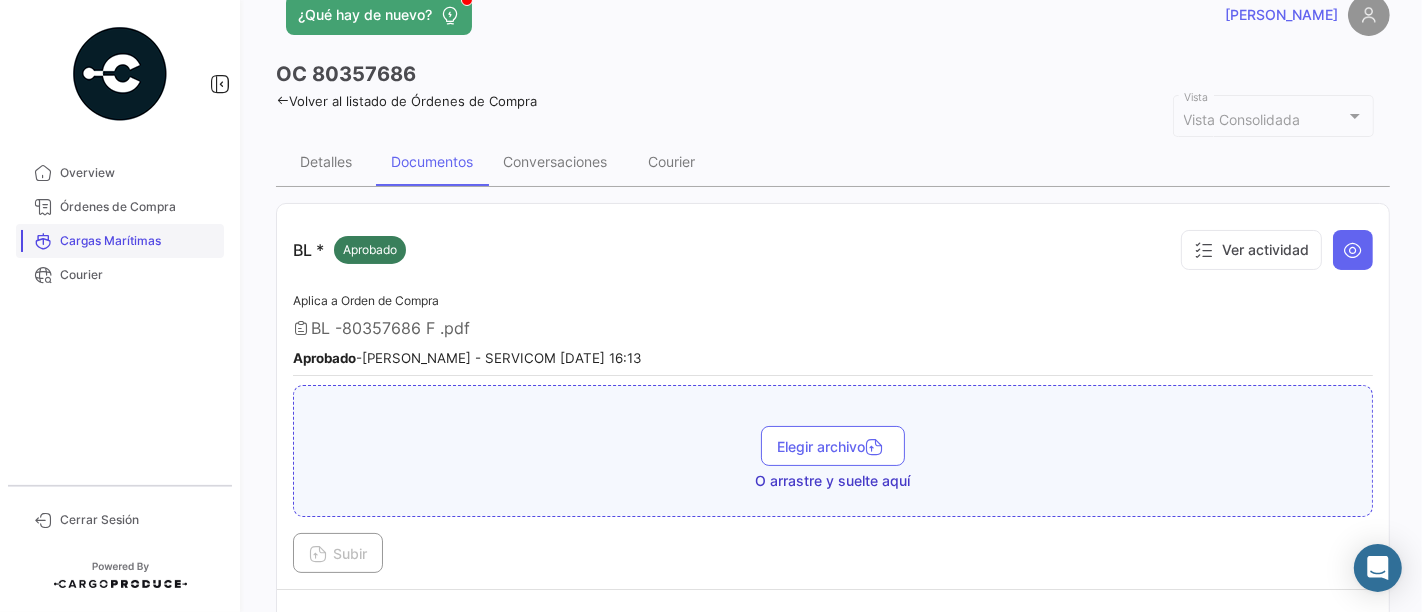 click on "Cargas Marítimas" at bounding box center (120, 241) 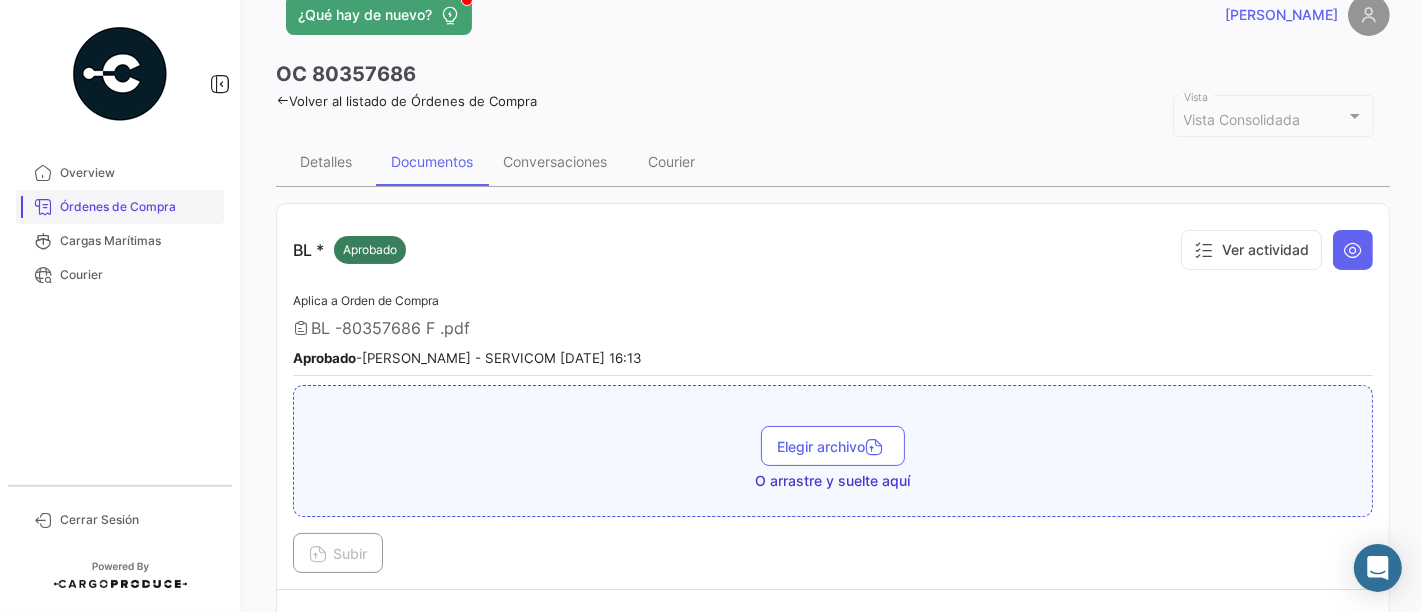 click on "Órdenes de Compra" at bounding box center [138, 207] 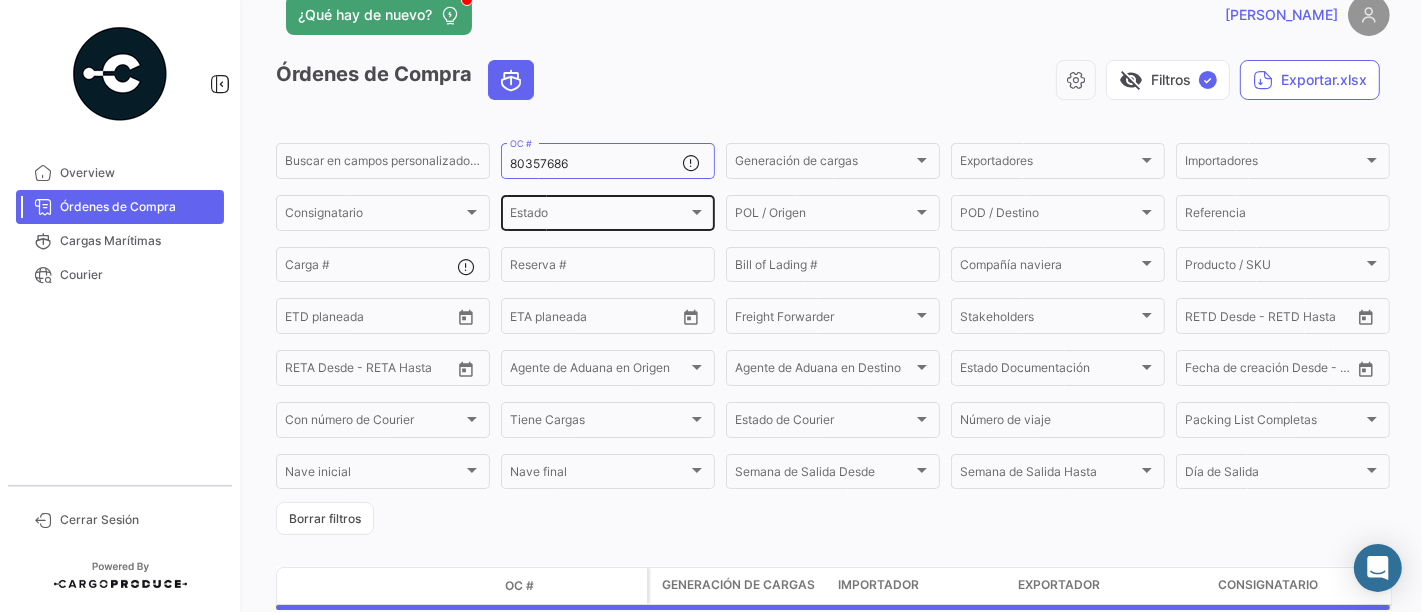 scroll, scrollTop: 0, scrollLeft: 0, axis: both 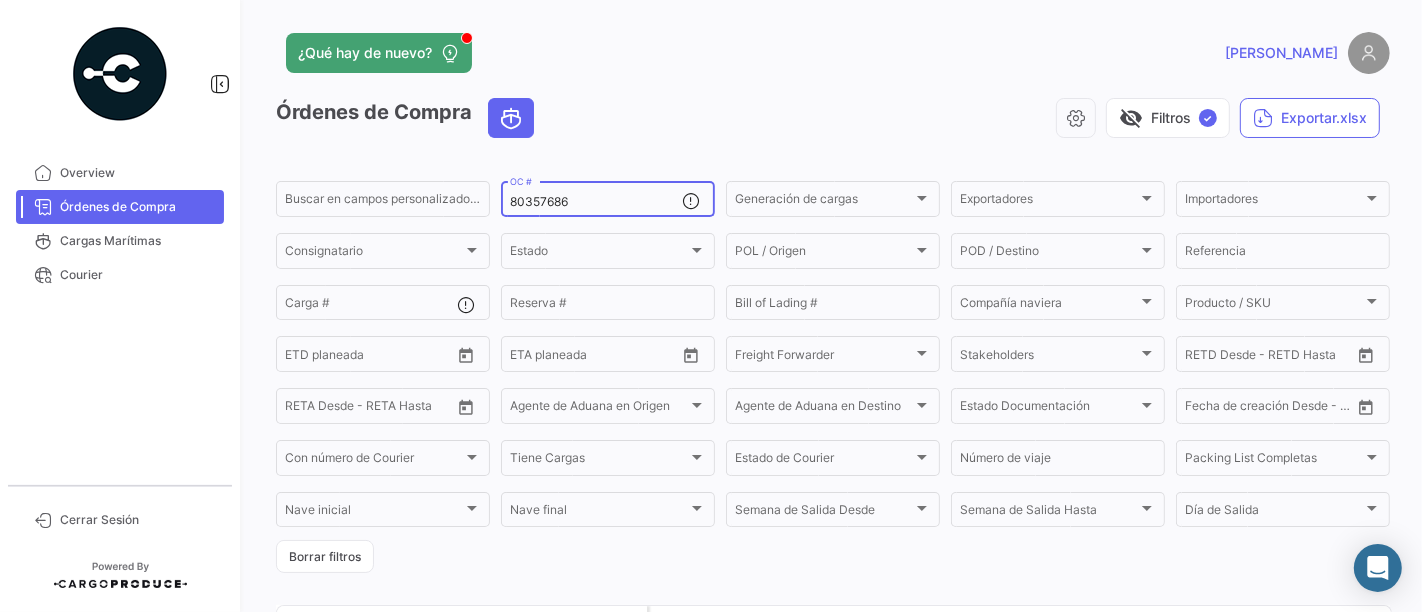 drag, startPoint x: 551, startPoint y: 203, endPoint x: 405, endPoint y: 221, distance: 147.10541 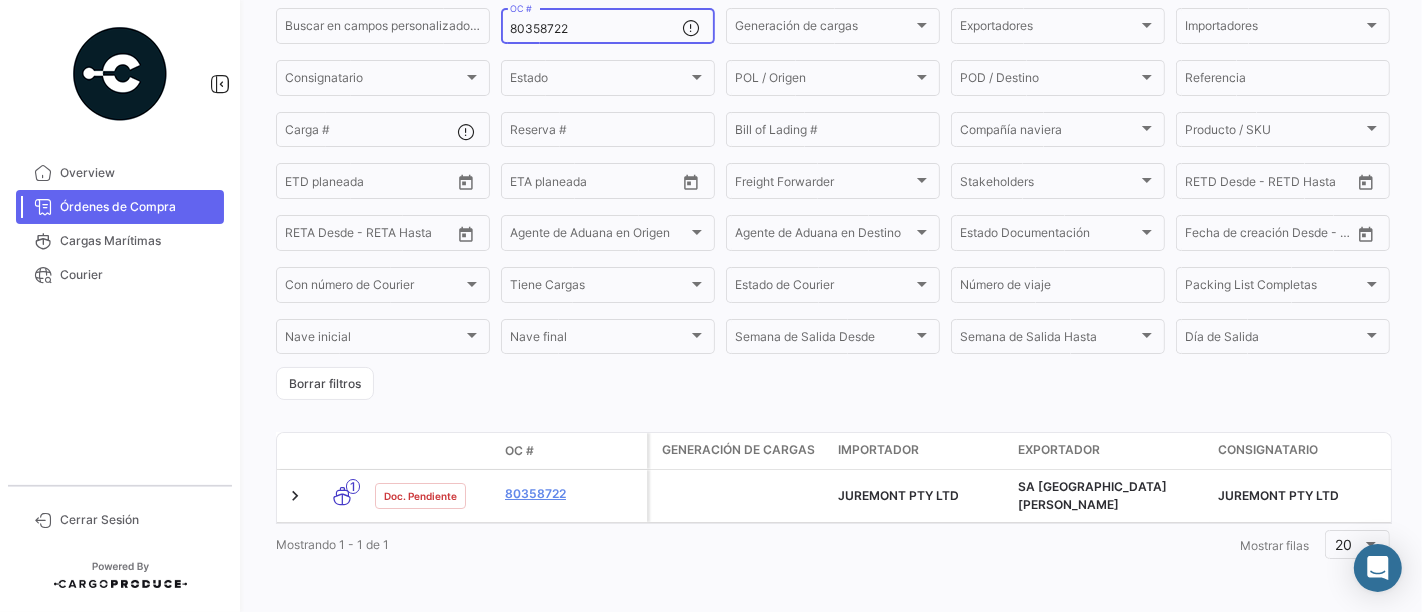 scroll, scrollTop: 183, scrollLeft: 0, axis: vertical 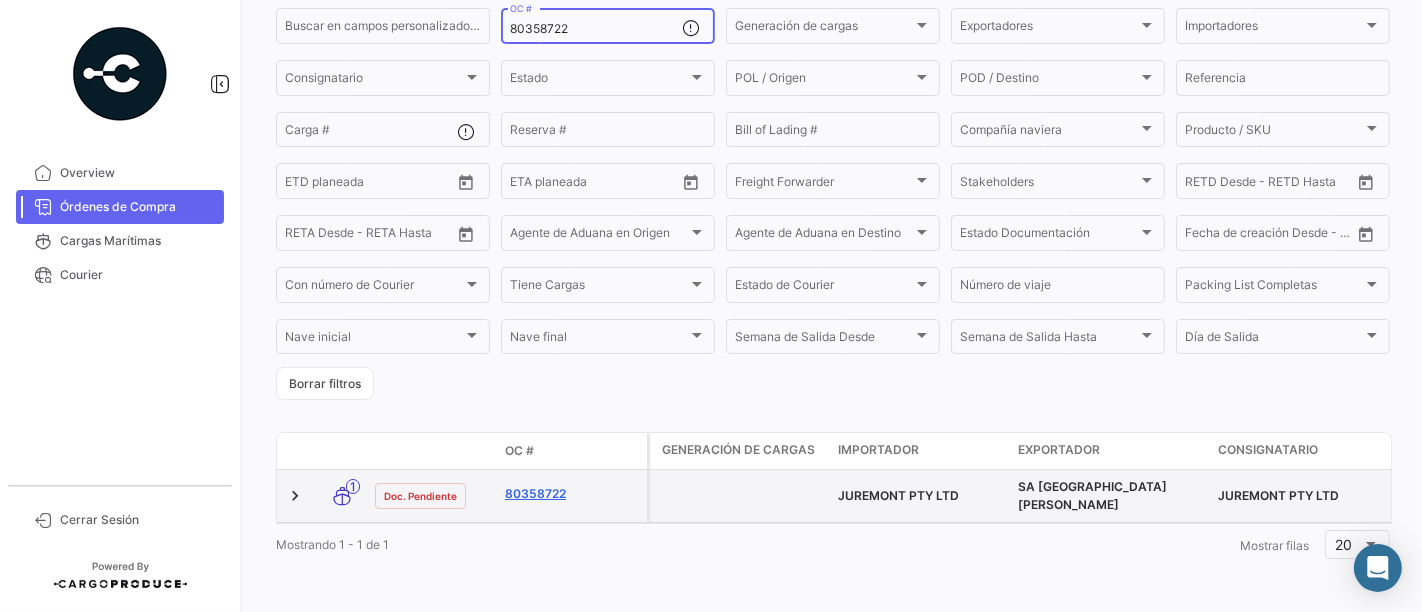 type on "80358722" 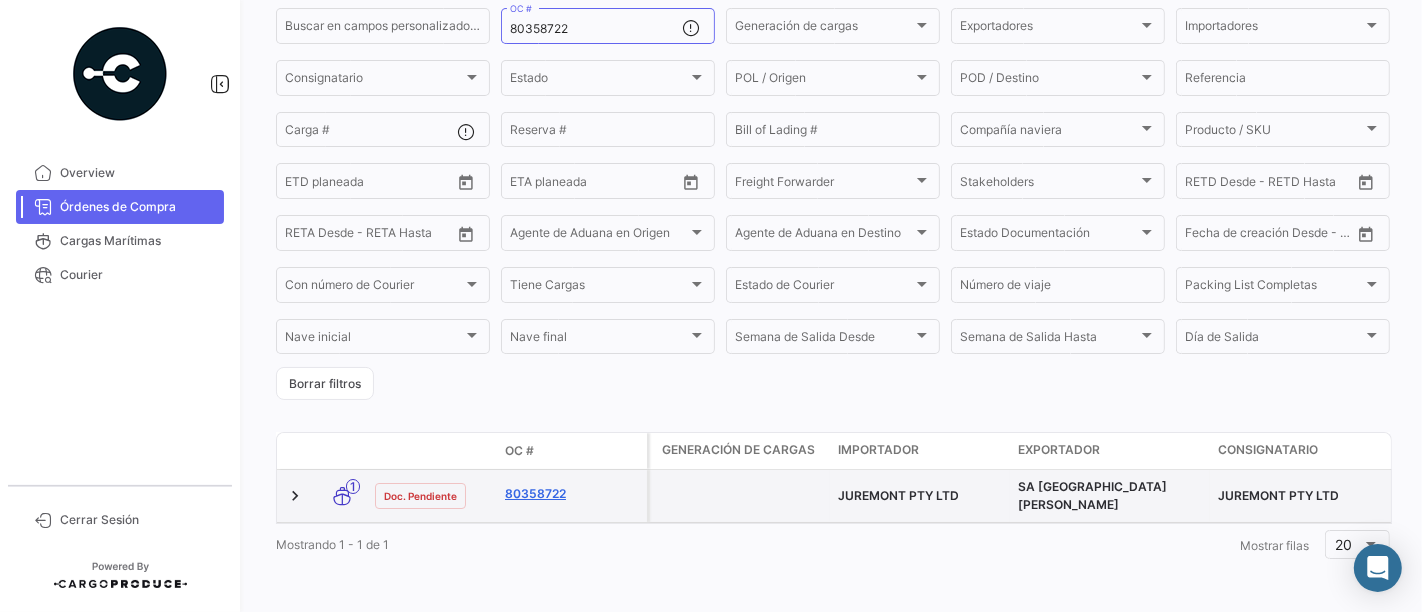click on "80358722" 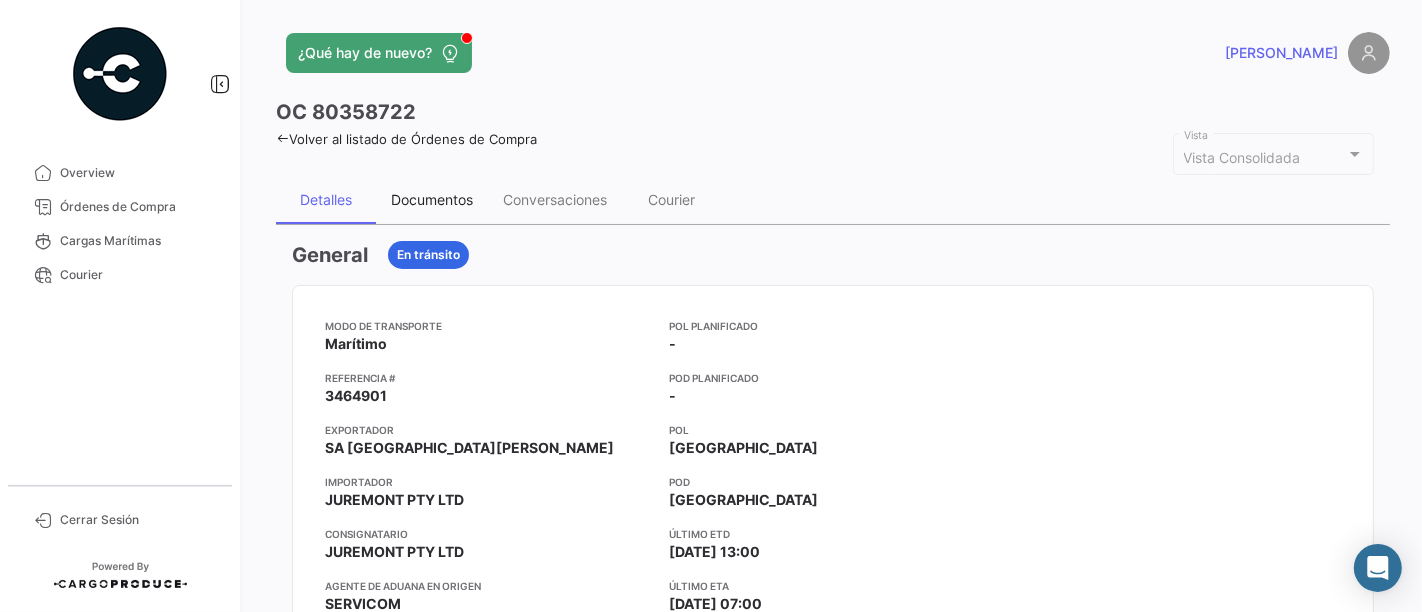 click on "Documentos" at bounding box center (432, 199) 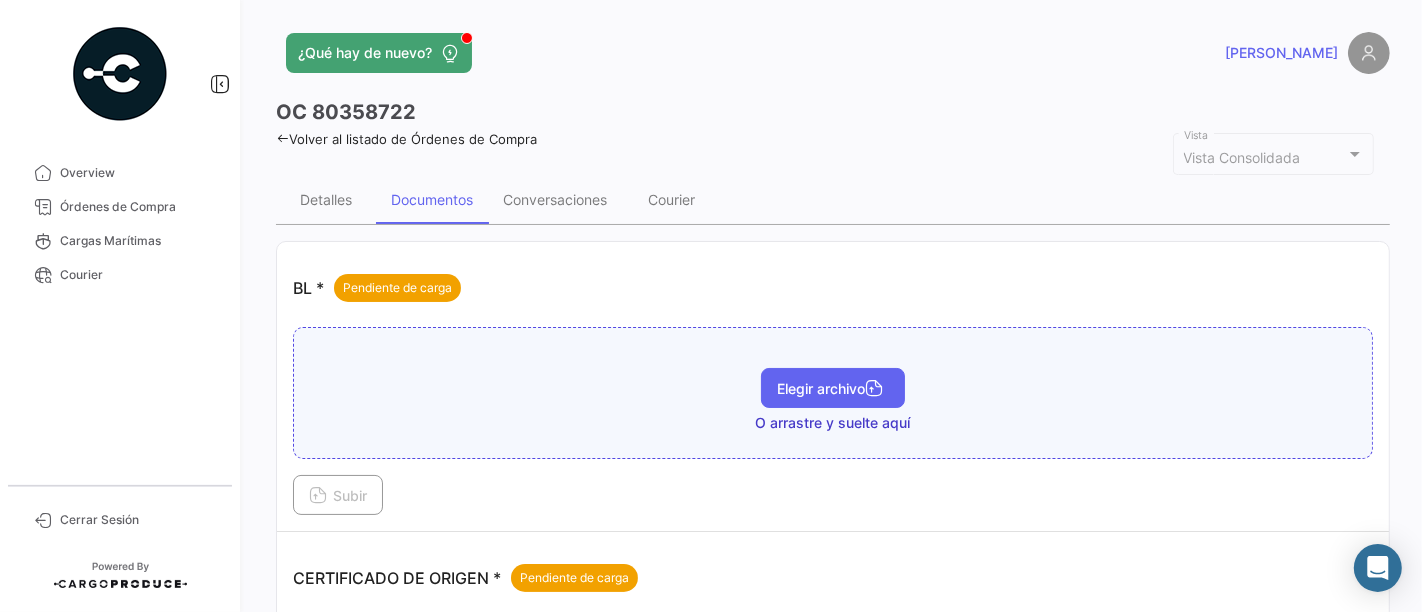 click on "Elegir archivo" at bounding box center [833, 388] 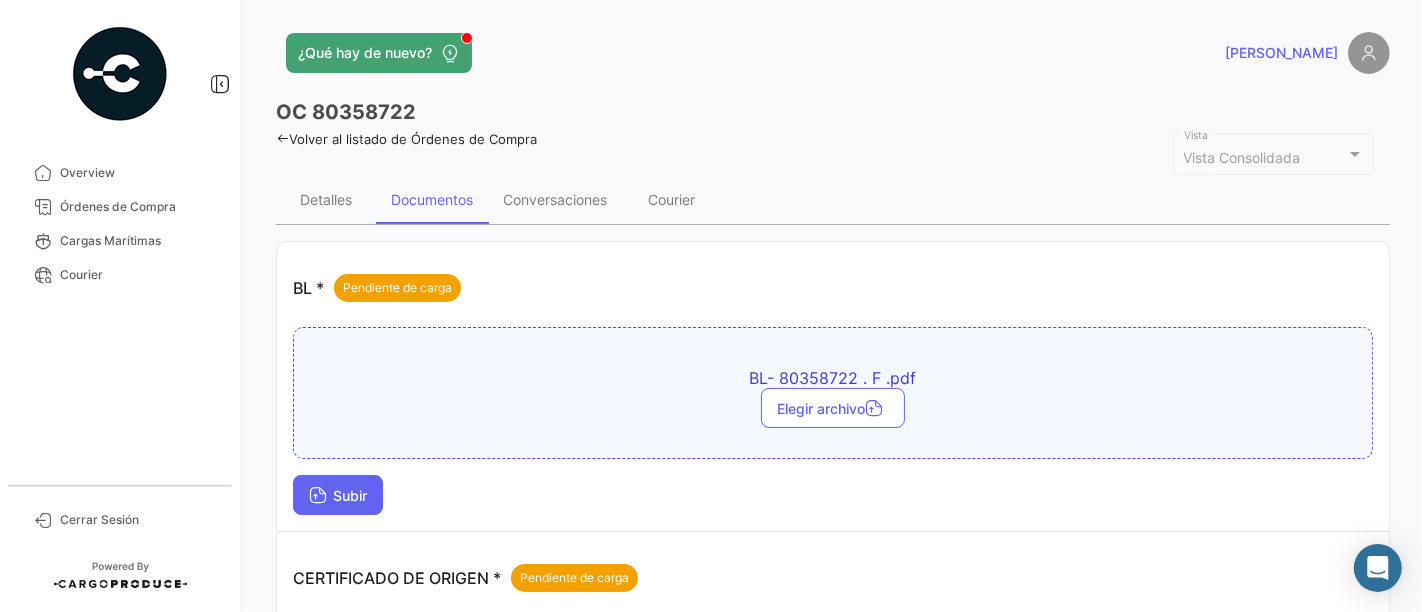 click on "Subir" at bounding box center (338, 495) 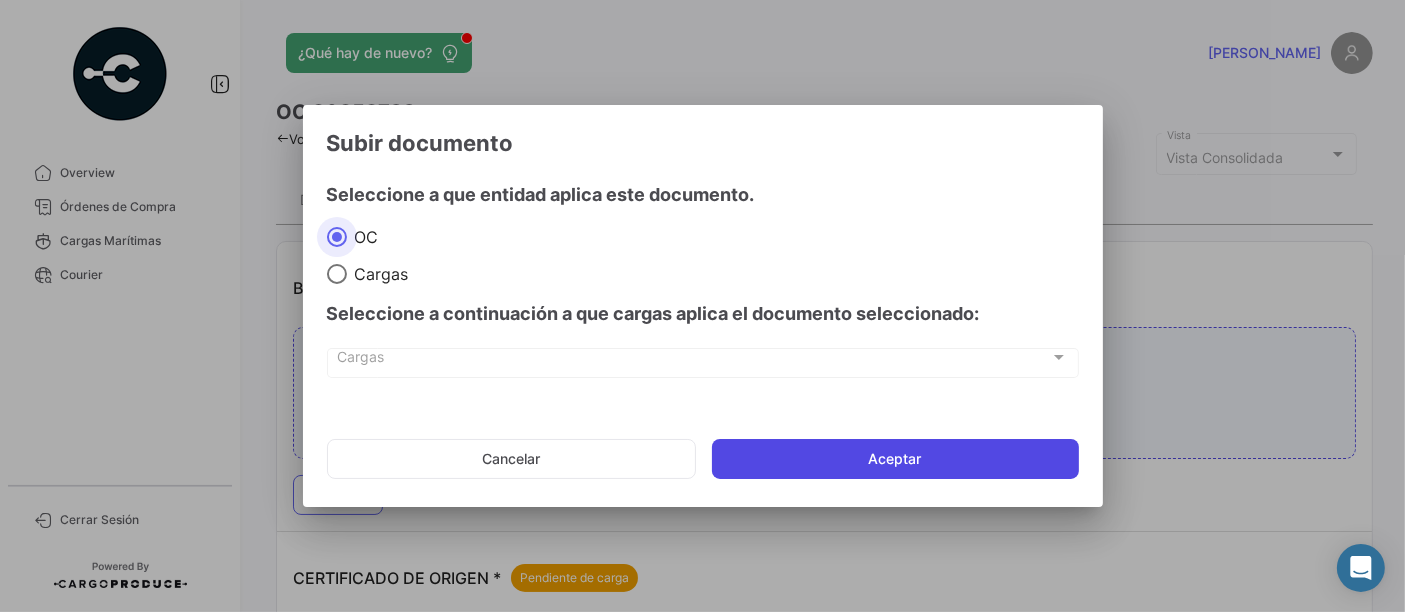 click on "Aceptar" 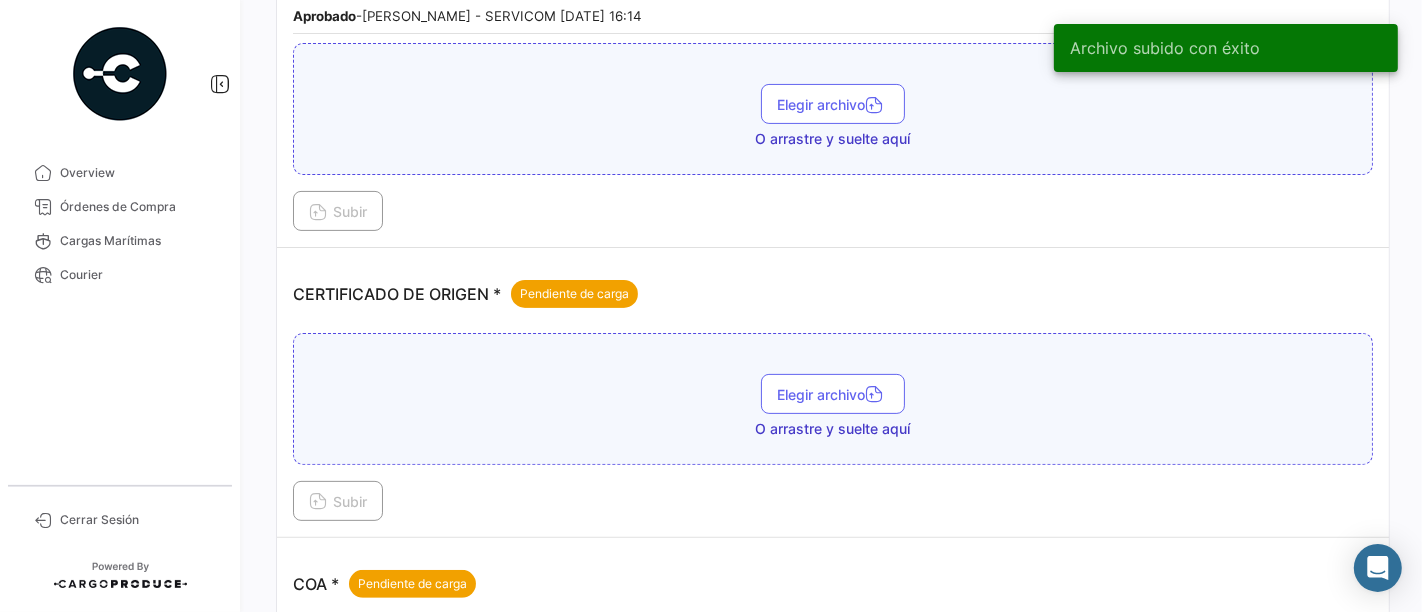 scroll, scrollTop: 444, scrollLeft: 0, axis: vertical 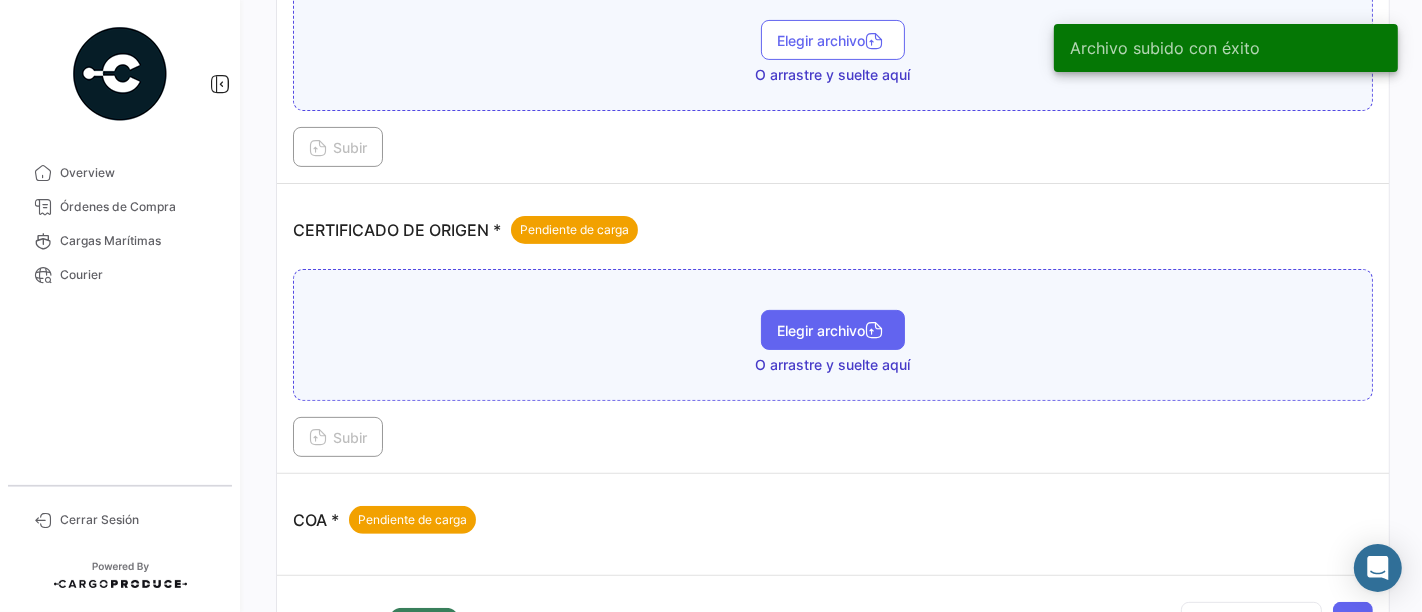click on "Elegir archivo" at bounding box center (833, 330) 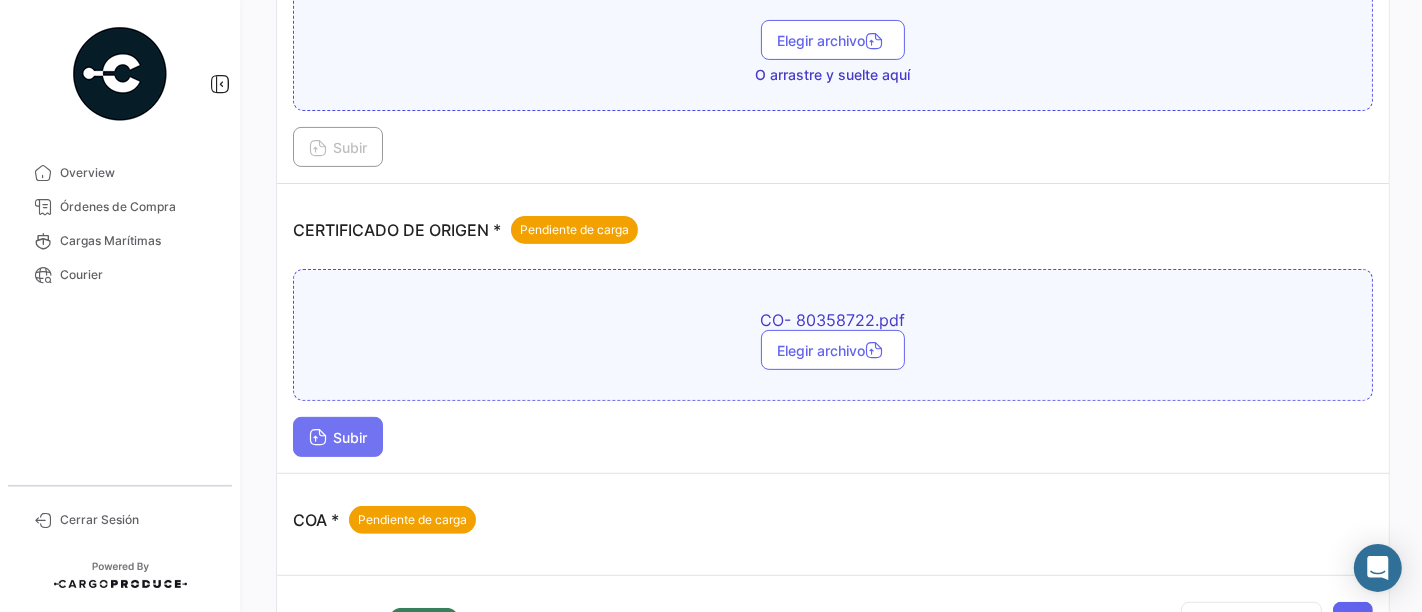 click on "Subir" at bounding box center (338, 437) 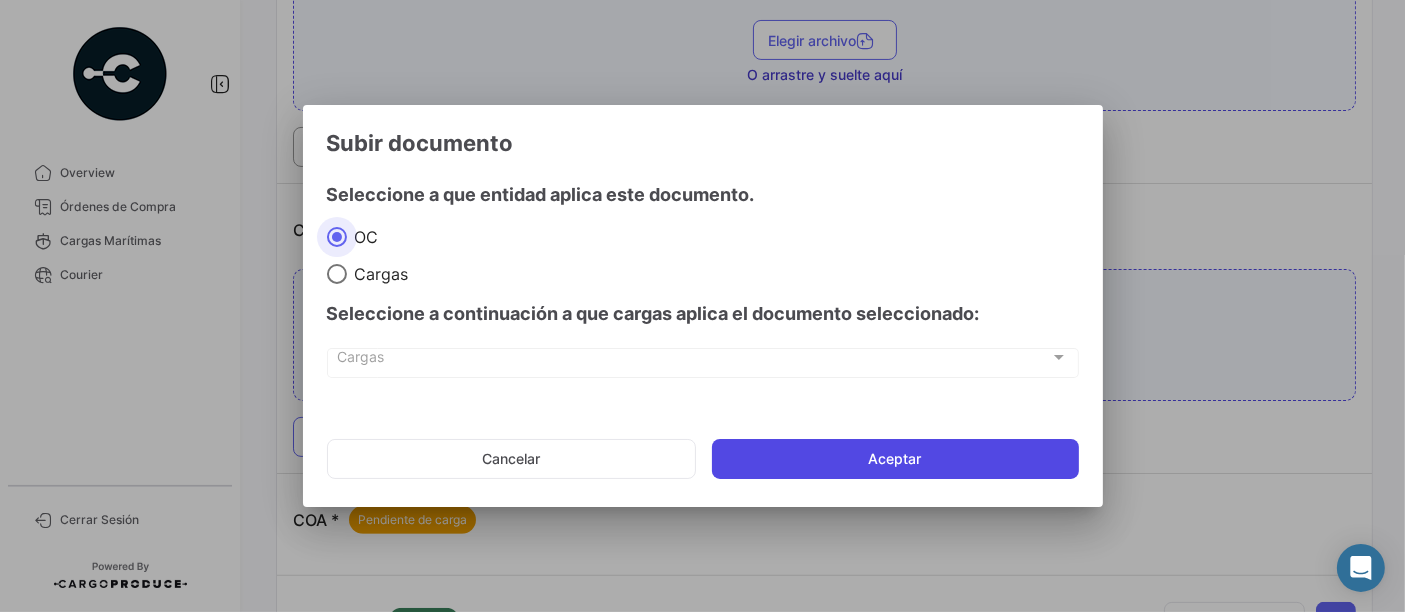 click on "Aceptar" 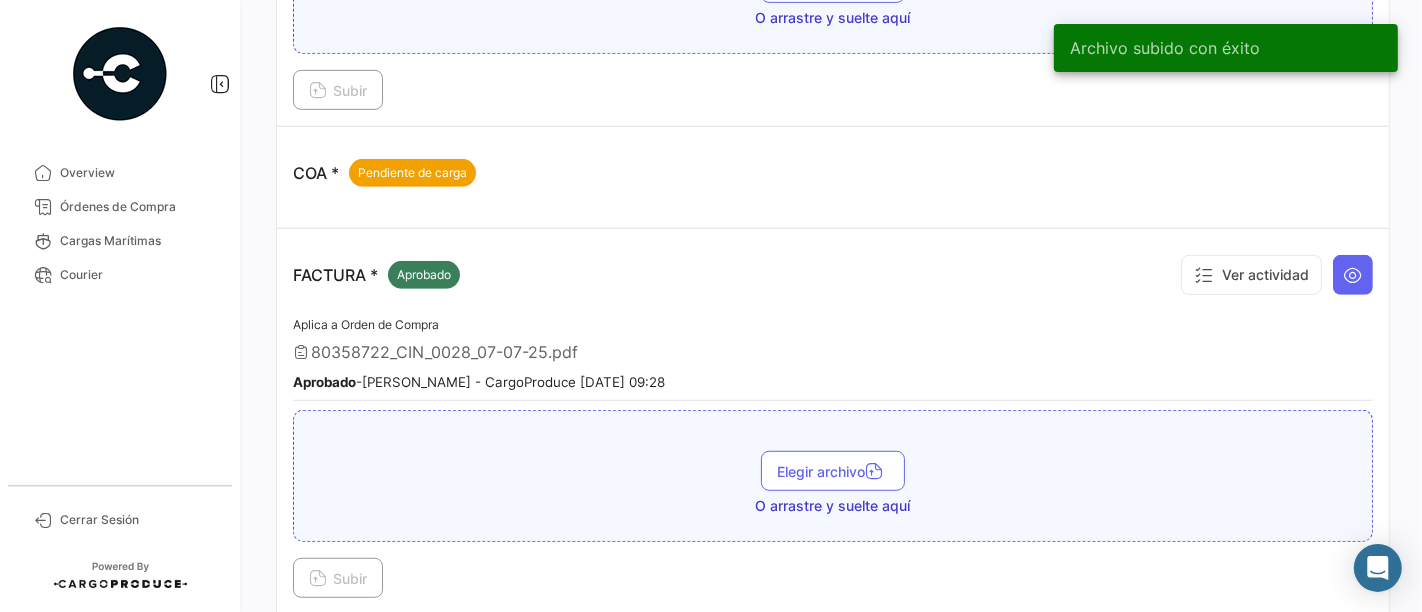 scroll, scrollTop: 1000, scrollLeft: 0, axis: vertical 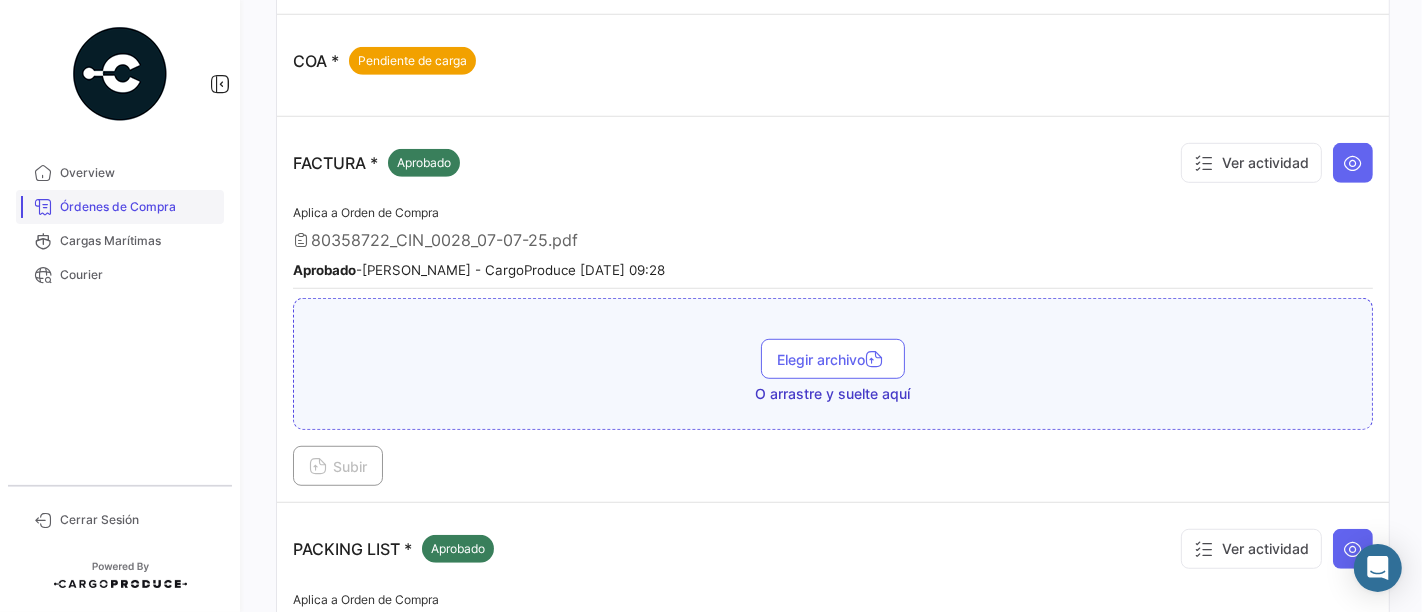 click on "Órdenes de Compra" at bounding box center (138, 207) 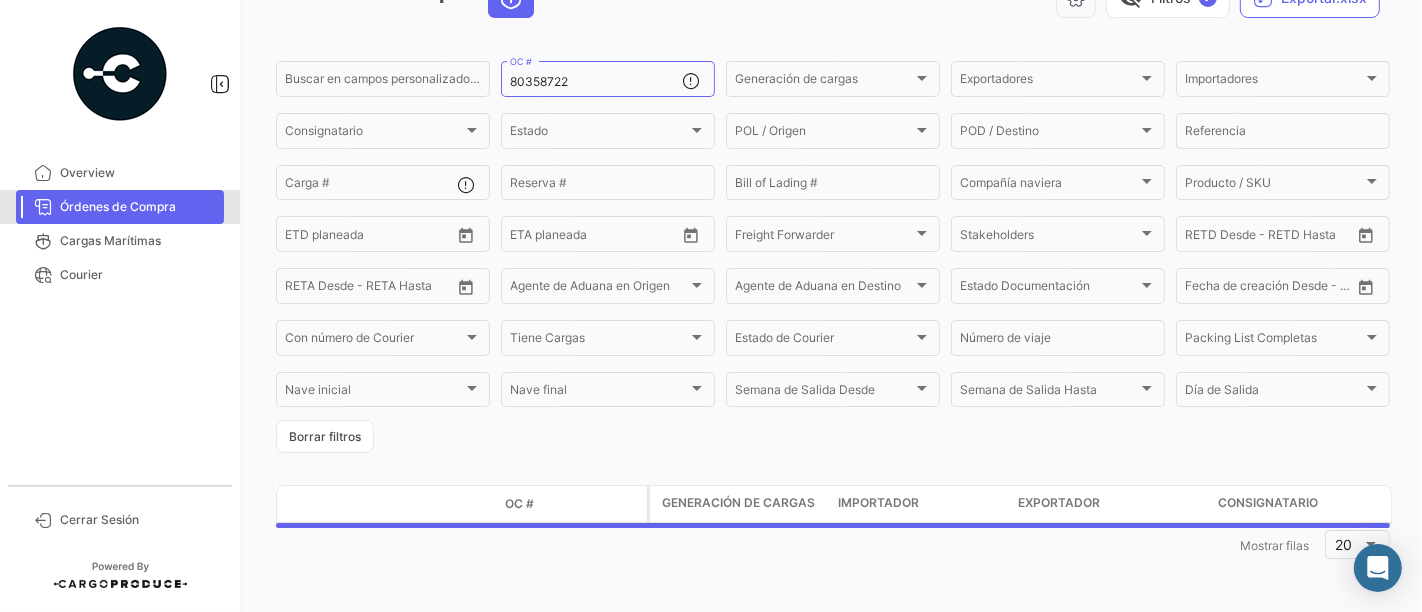 scroll, scrollTop: 0, scrollLeft: 0, axis: both 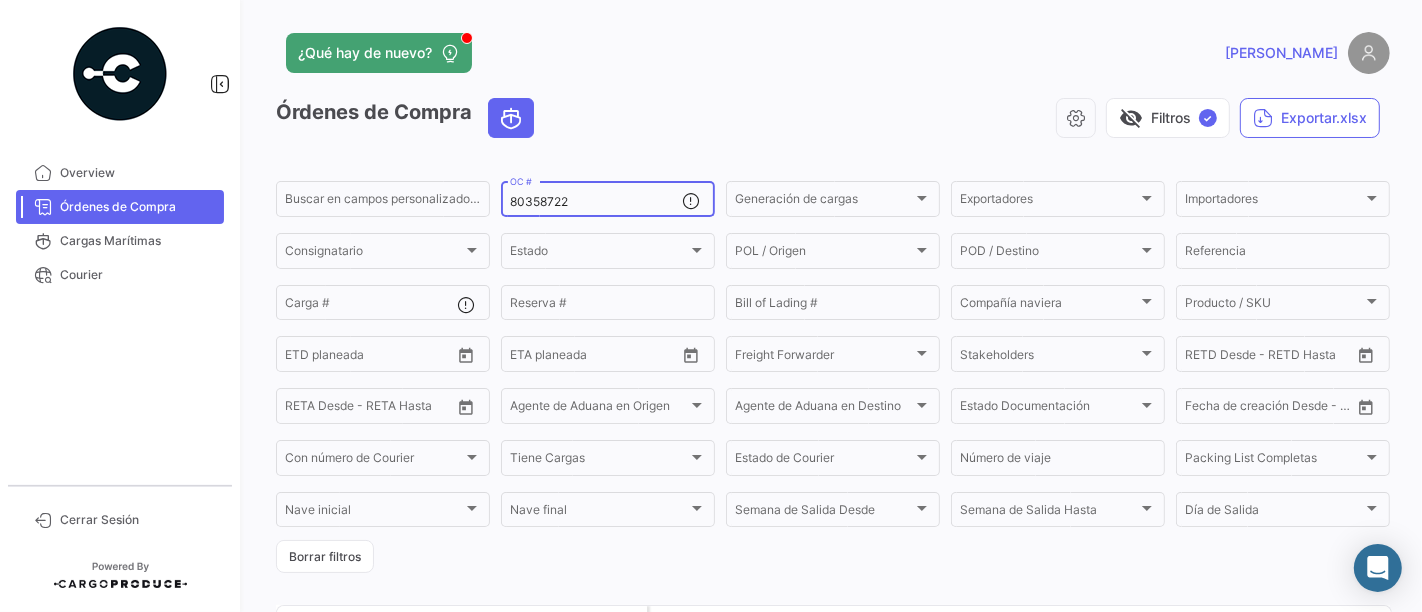 click on "80358722  OC #" 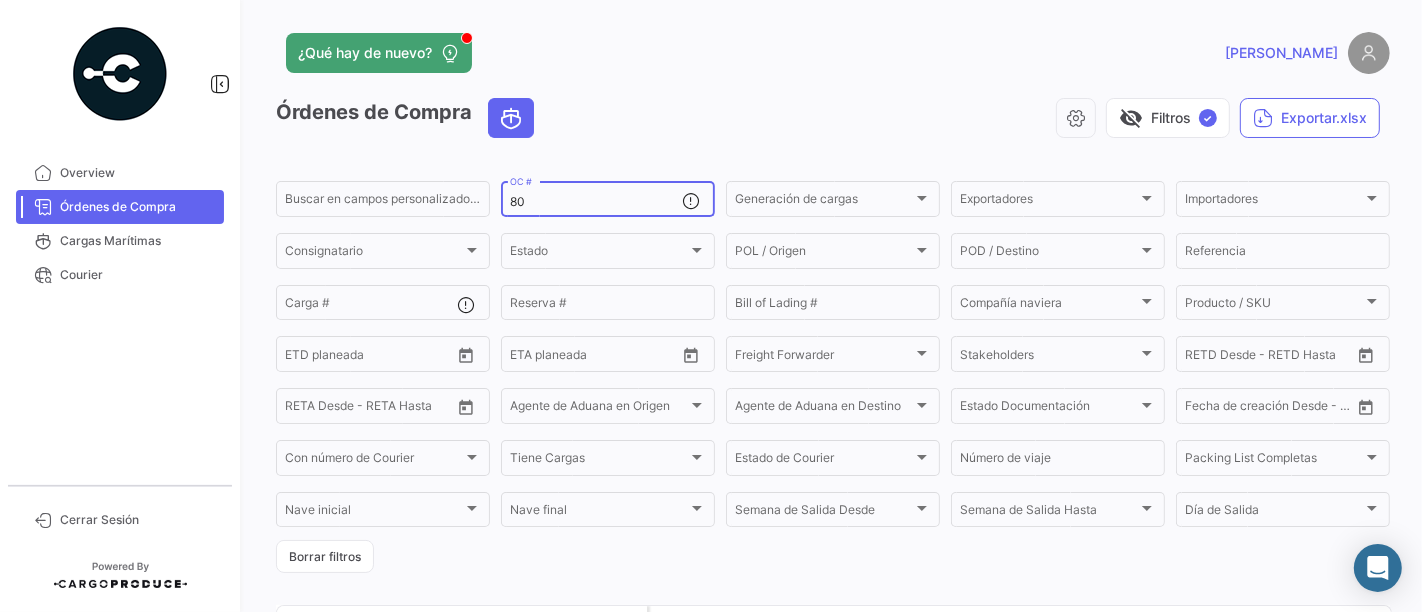 type on "8" 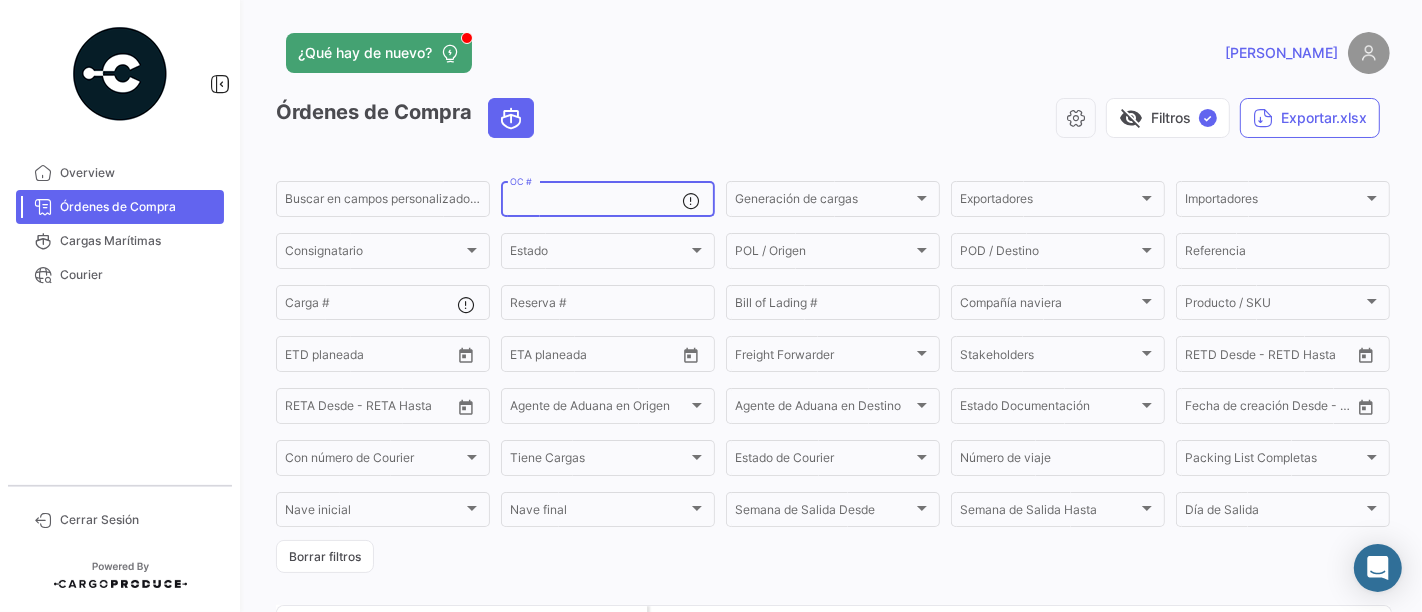 paste on "80359659" 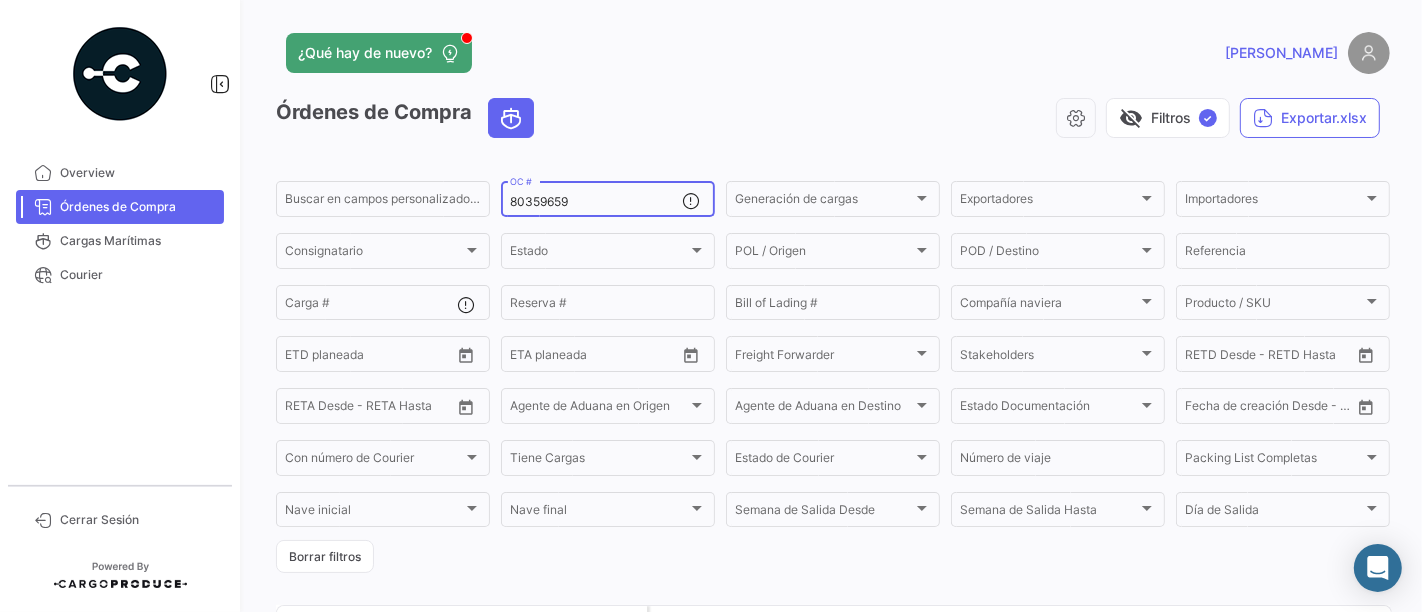 scroll, scrollTop: 191, scrollLeft: 0, axis: vertical 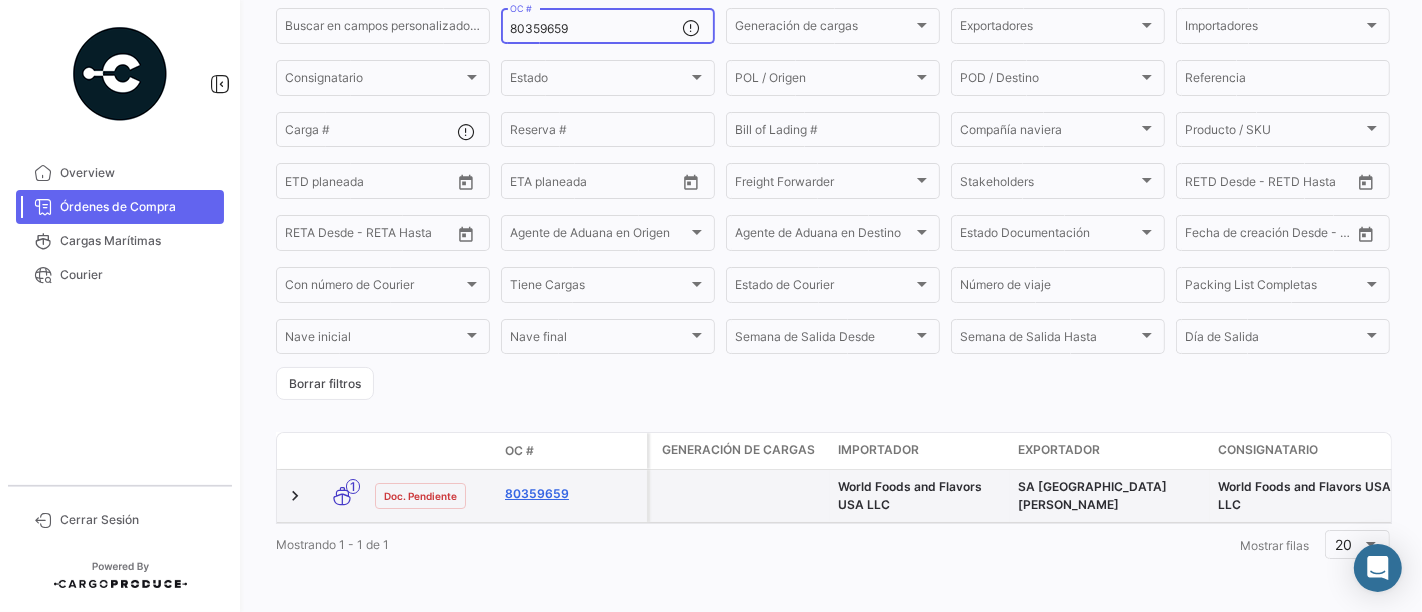 type on "80359659" 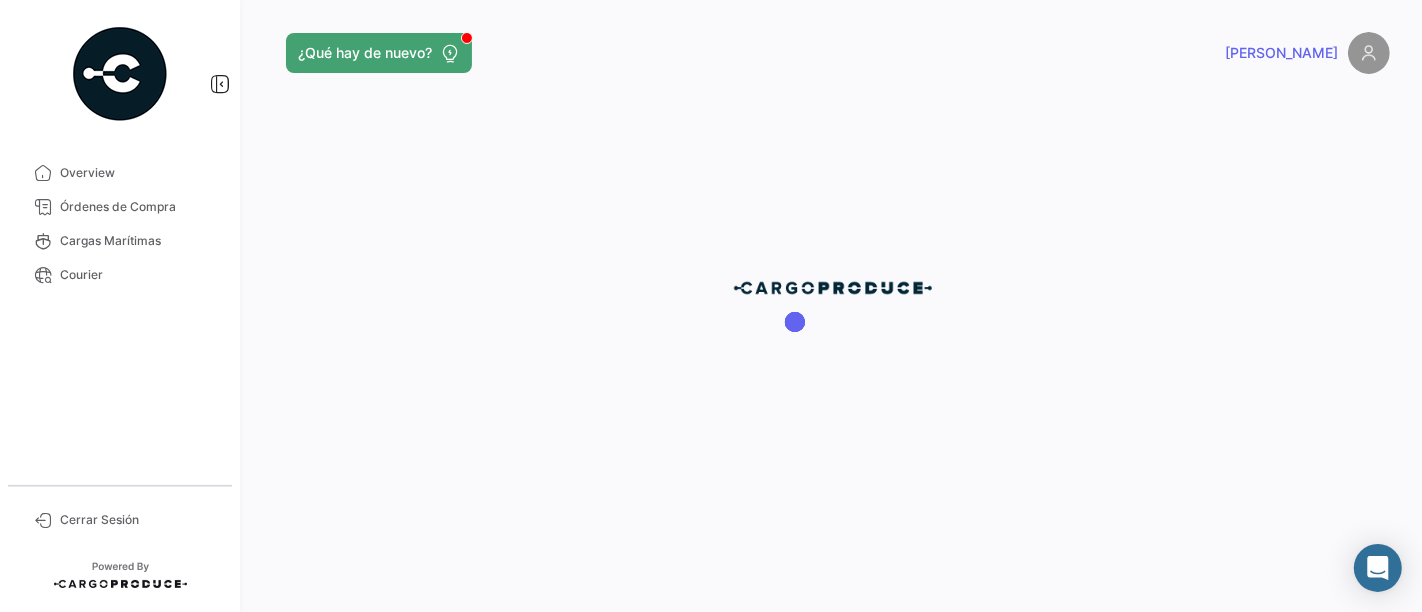 scroll, scrollTop: 0, scrollLeft: 0, axis: both 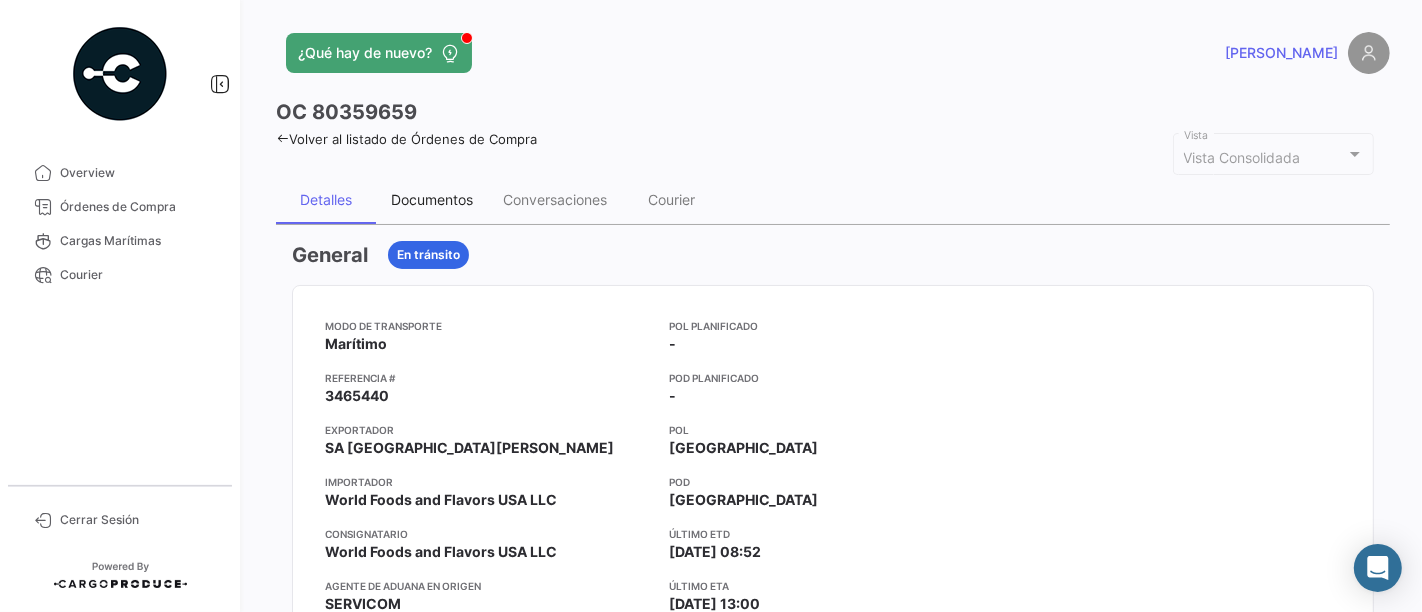 click on "Documentos" at bounding box center [432, 200] 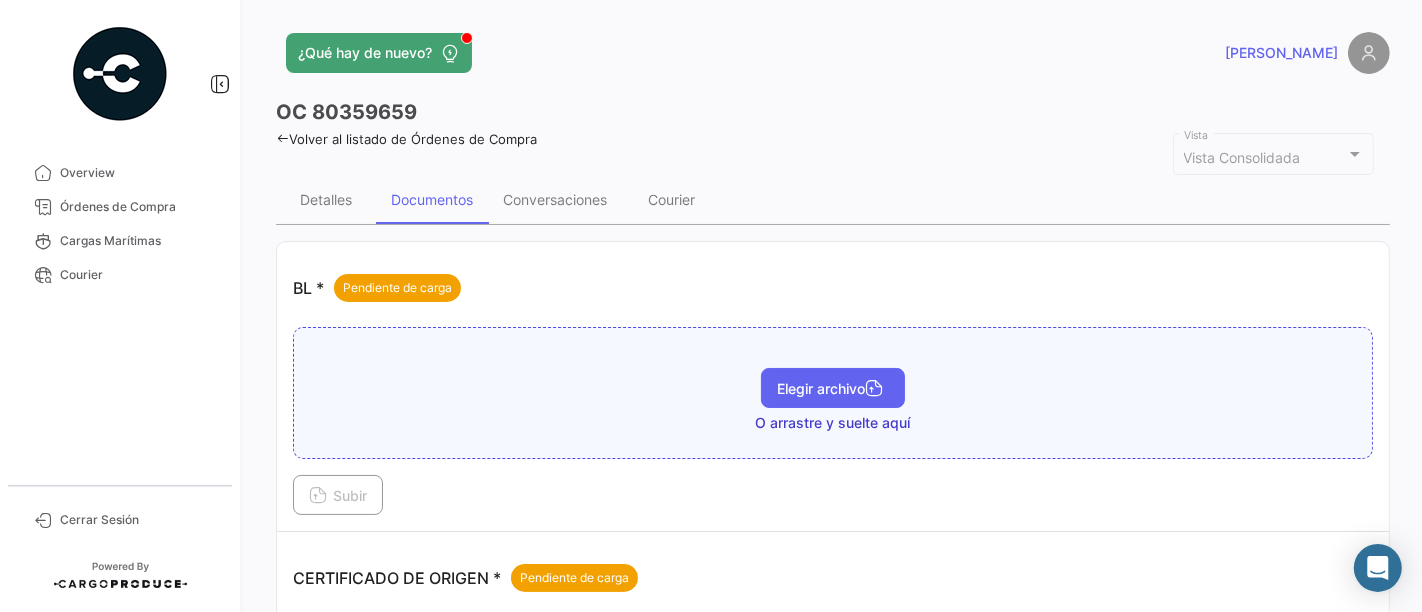 click on "Elegir archivo" at bounding box center (833, 388) 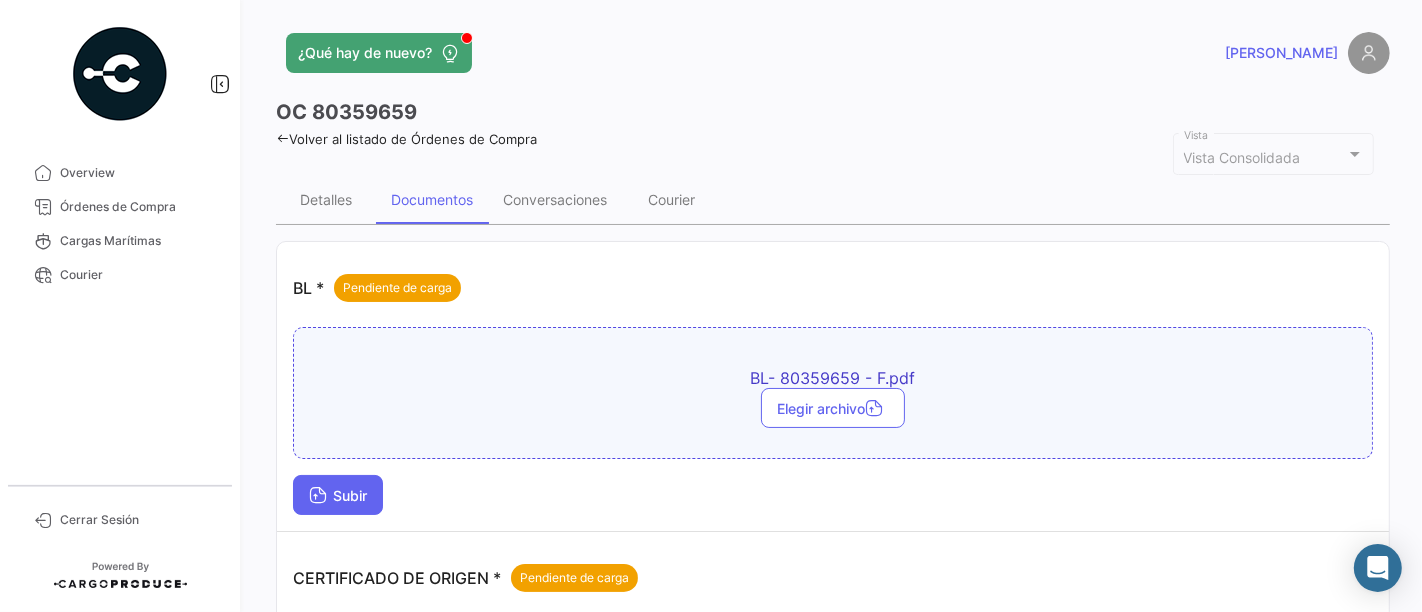 click on "Subir" at bounding box center [338, 495] 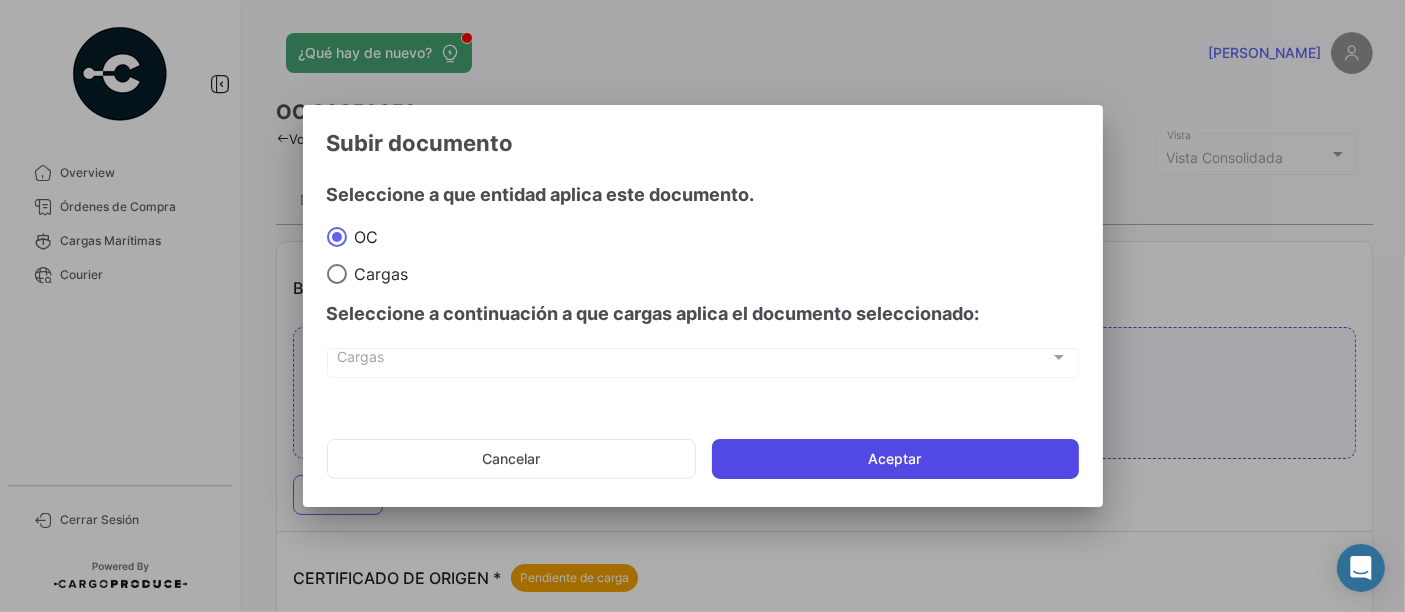 click on "Aceptar" 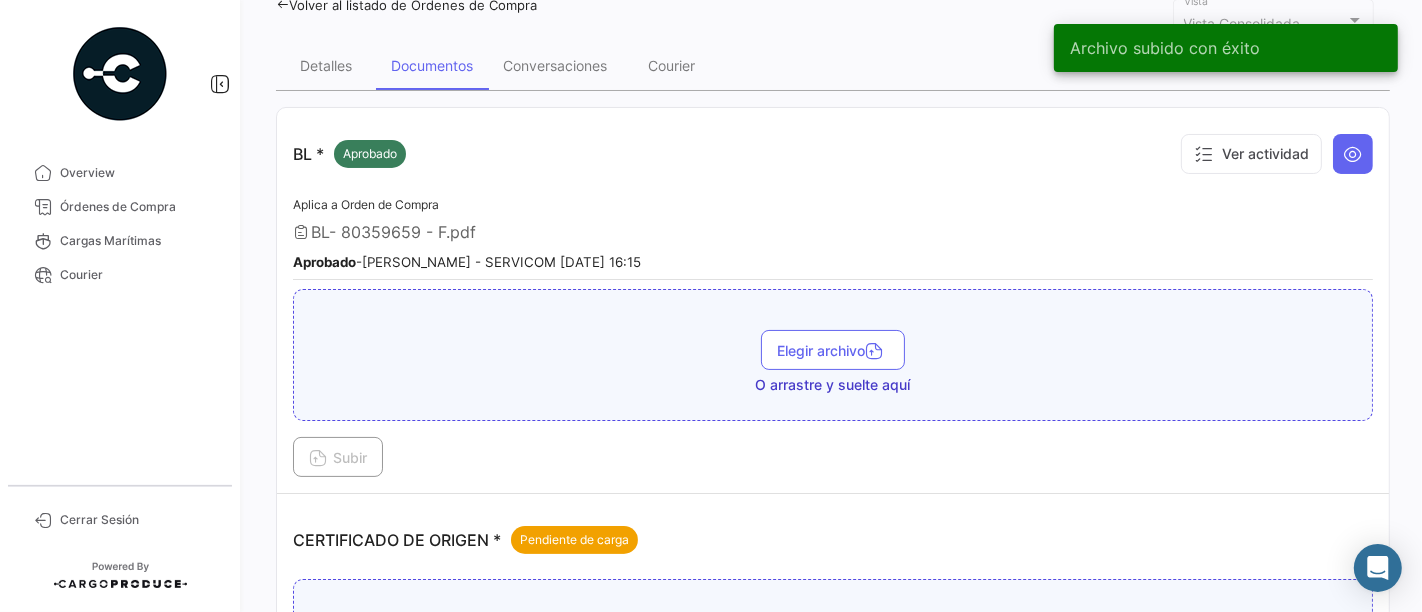 scroll, scrollTop: 444, scrollLeft: 0, axis: vertical 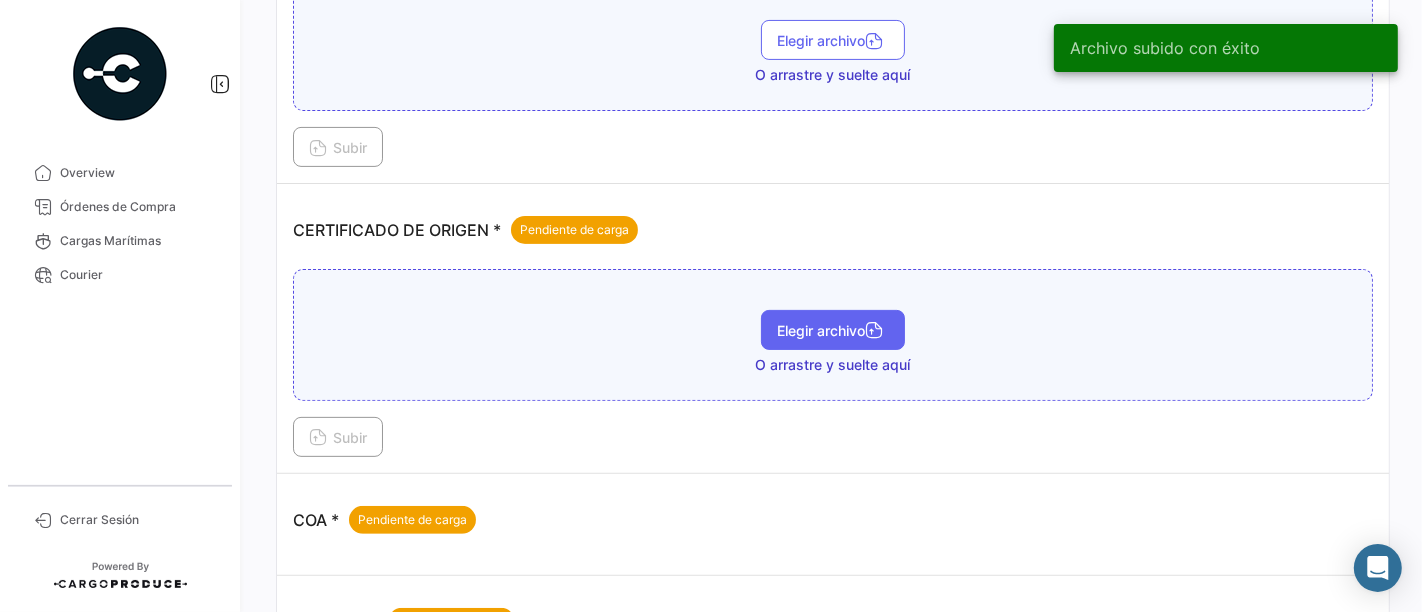click on "Elegir archivo" at bounding box center (833, 330) 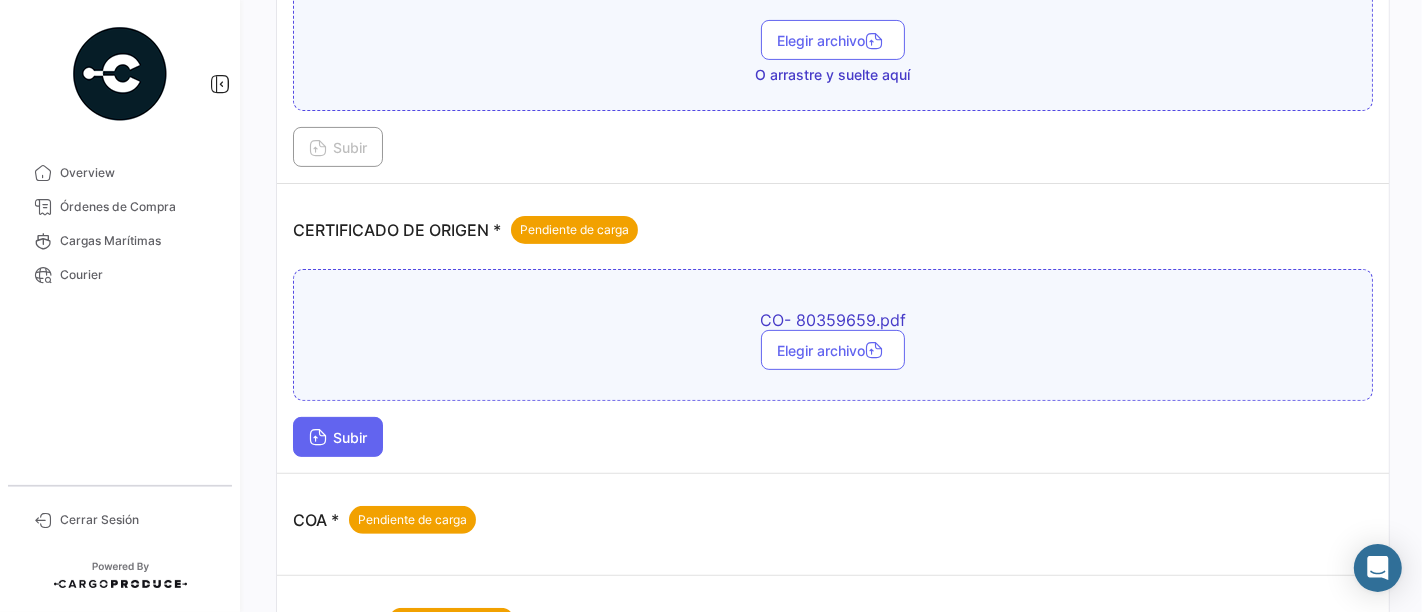 click on "Subir" at bounding box center [338, 437] 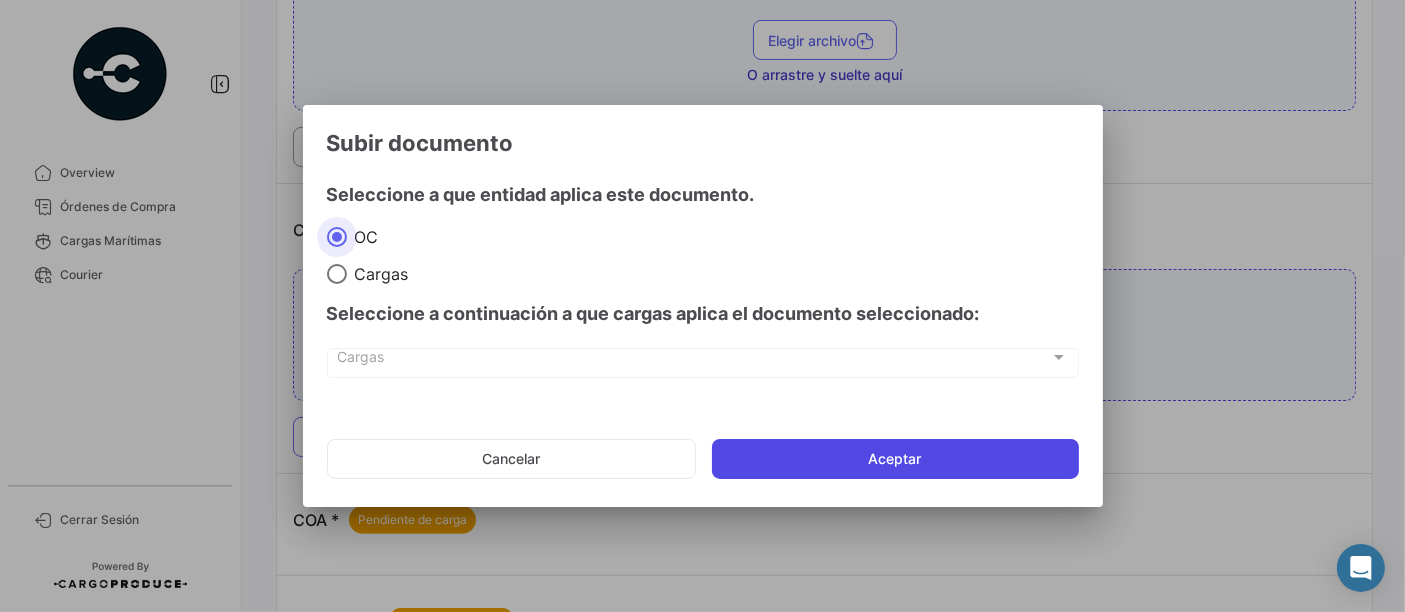 click on "Aceptar" 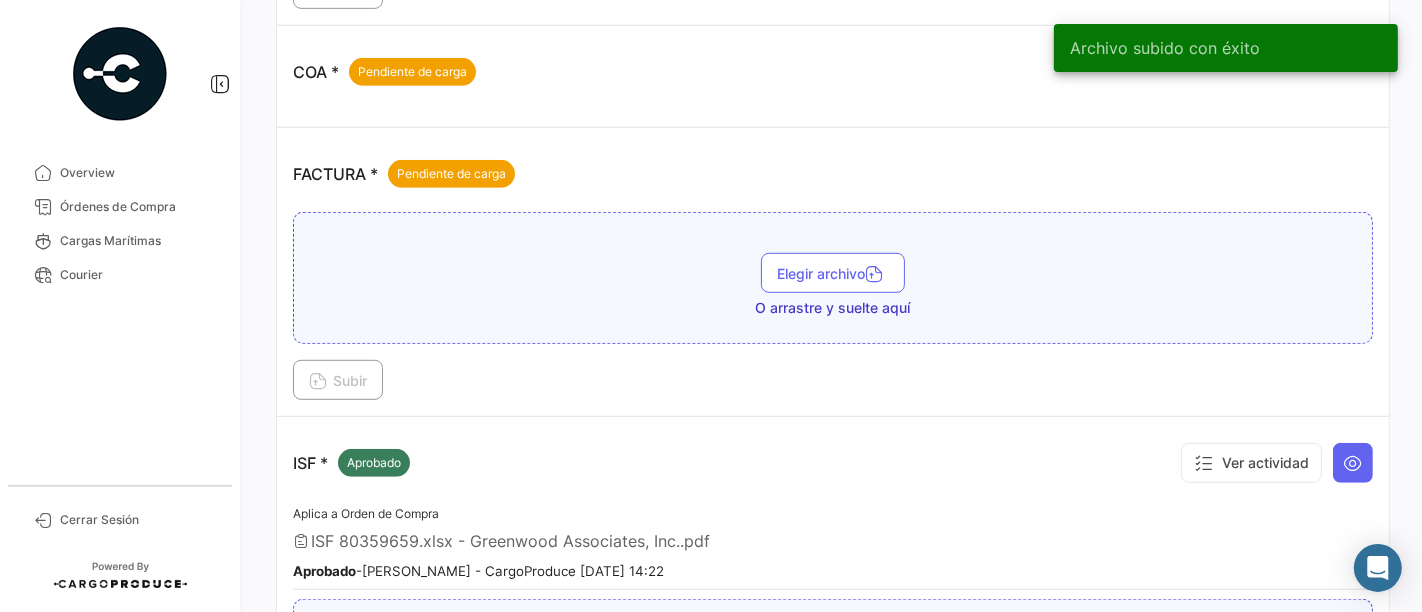 scroll, scrollTop: 1000, scrollLeft: 0, axis: vertical 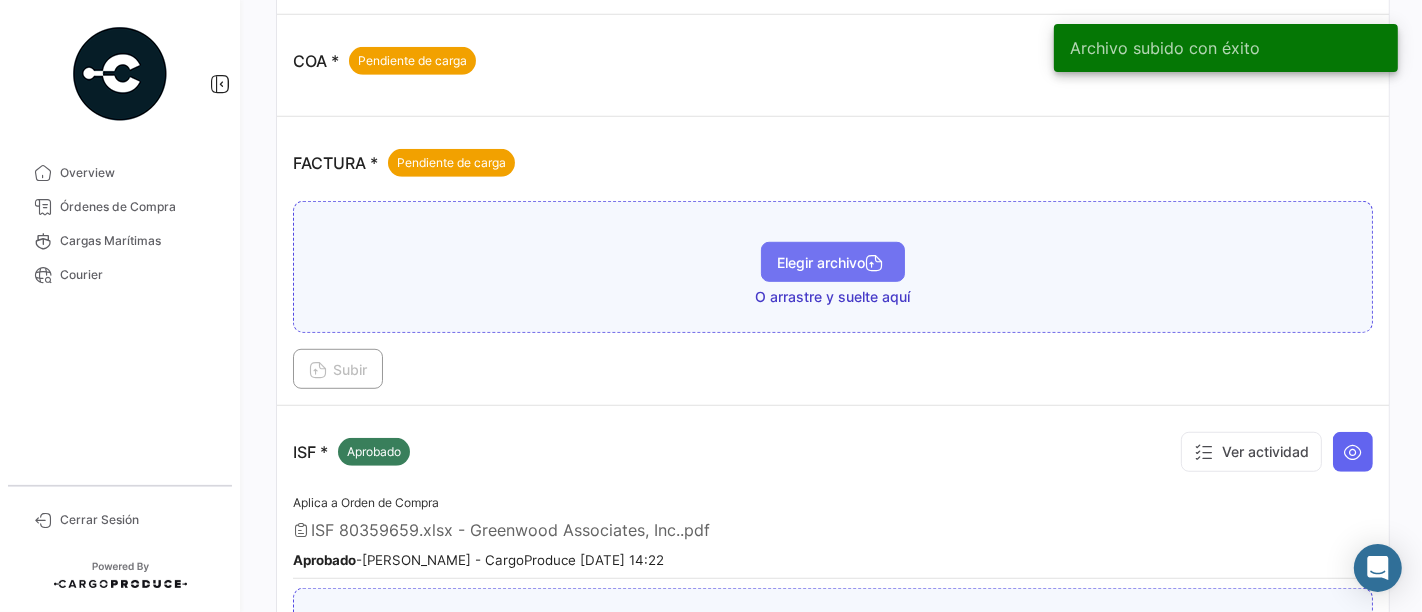click on "Elegir archivo" at bounding box center (833, 262) 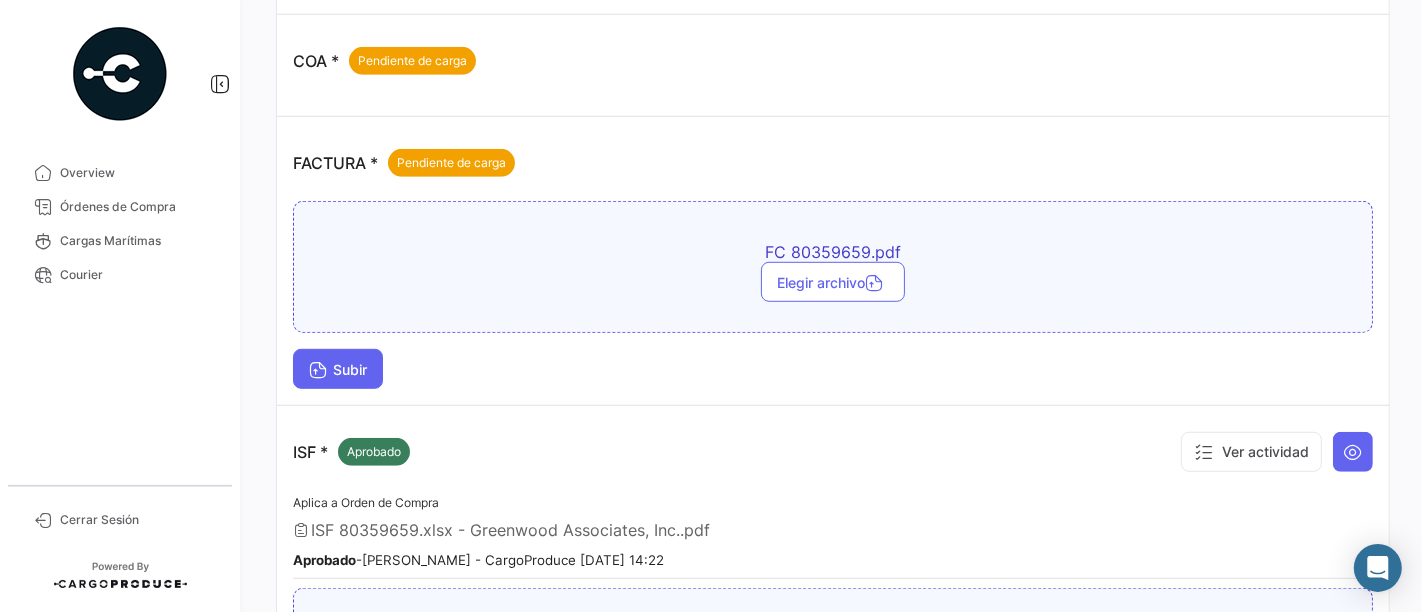 click on "Subir" at bounding box center [338, 369] 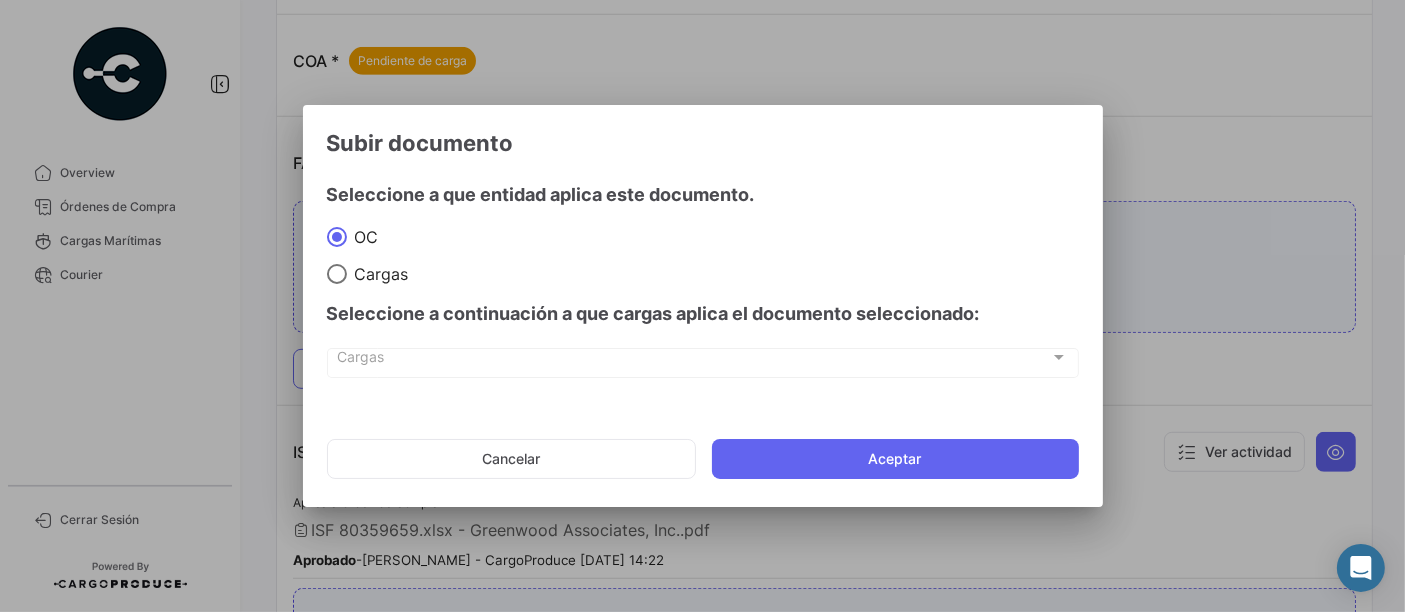 click on "Cancelar   Aceptar" 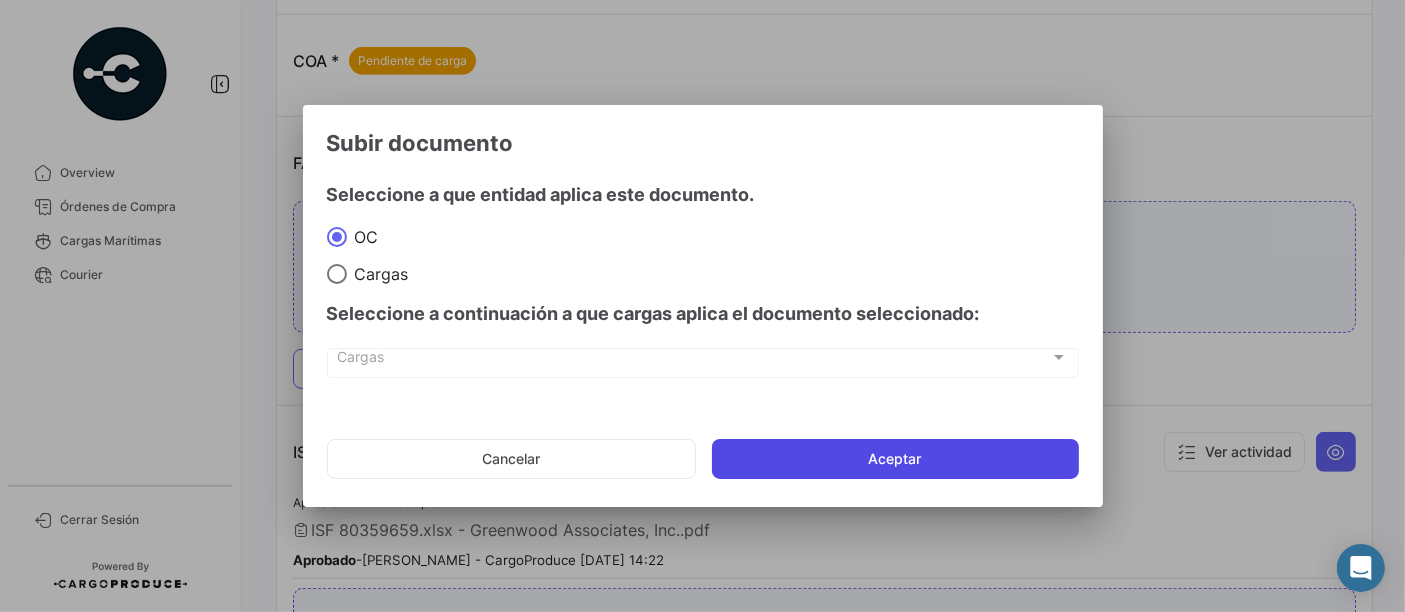 click on "Aceptar" 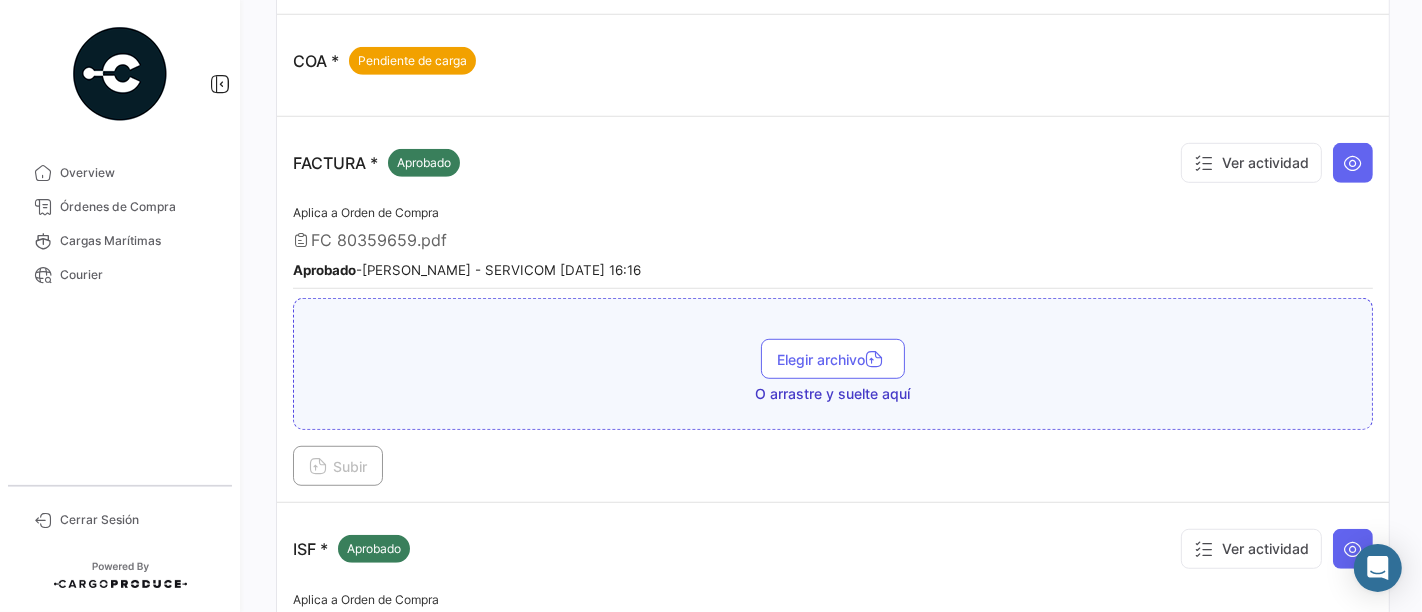 drag, startPoint x: 191, startPoint y: 207, endPoint x: 226, endPoint y: 215, distance: 35.902645 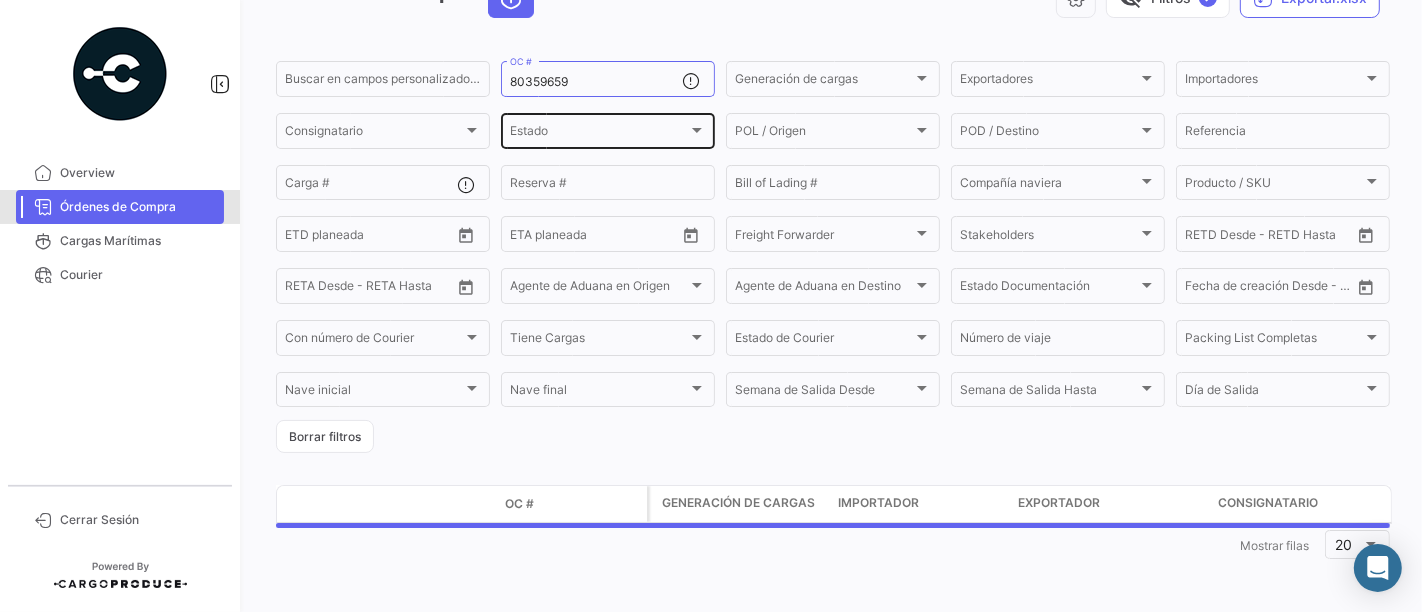 scroll, scrollTop: 0, scrollLeft: 0, axis: both 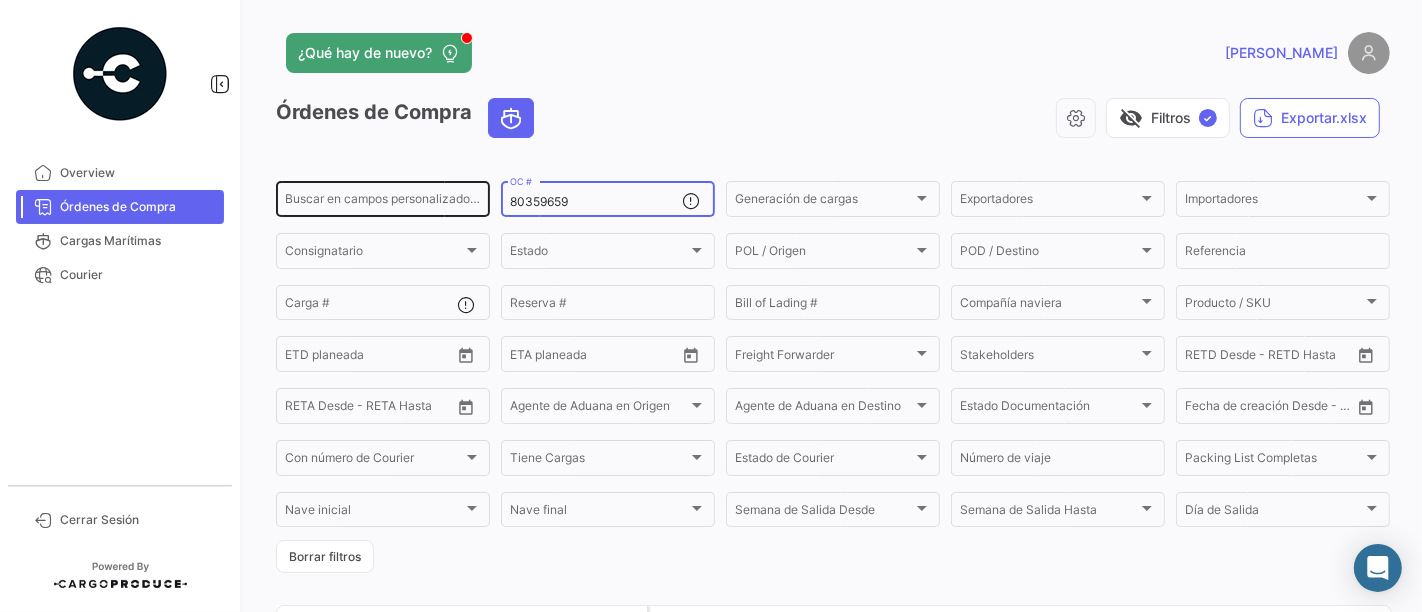 drag, startPoint x: 581, startPoint y: 204, endPoint x: 448, endPoint y: 202, distance: 133.01503 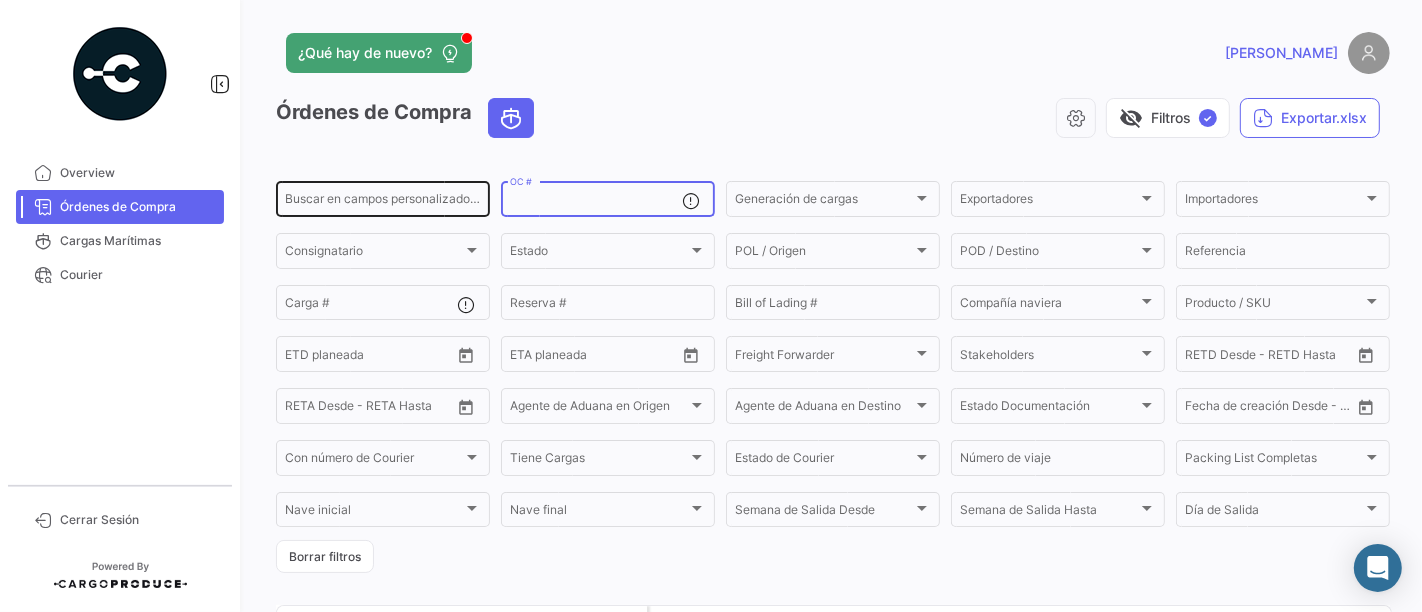 paste on "80359664" 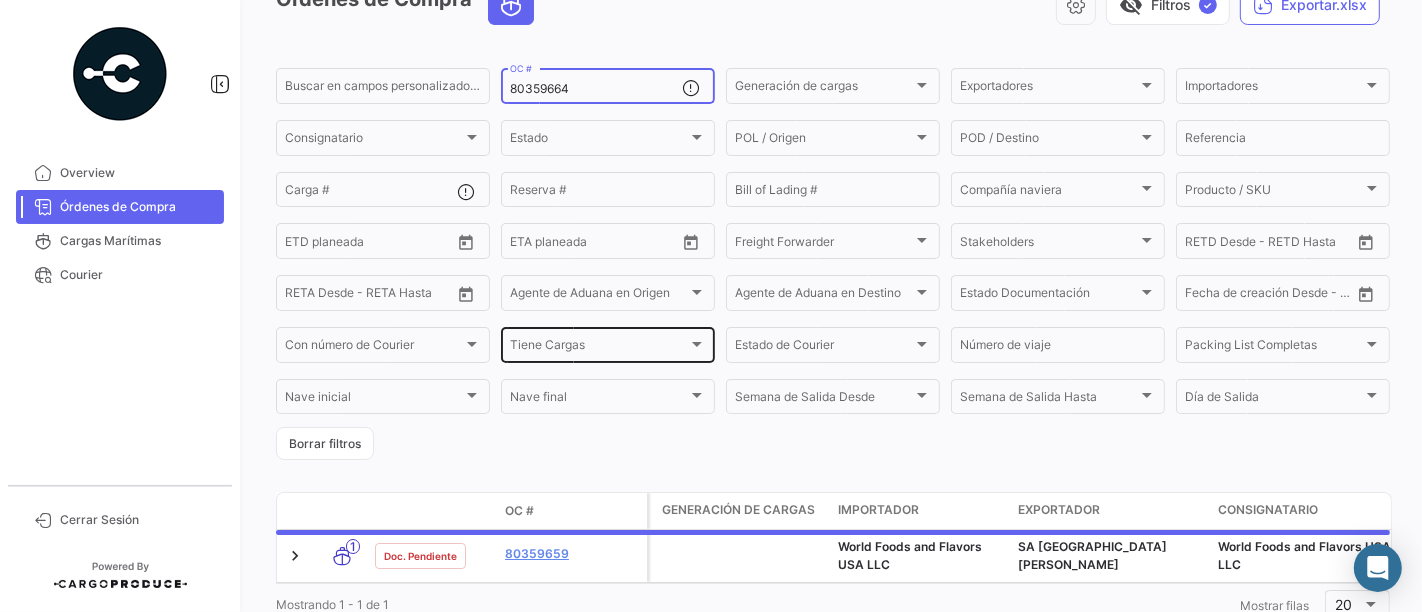 scroll, scrollTop: 191, scrollLeft: 0, axis: vertical 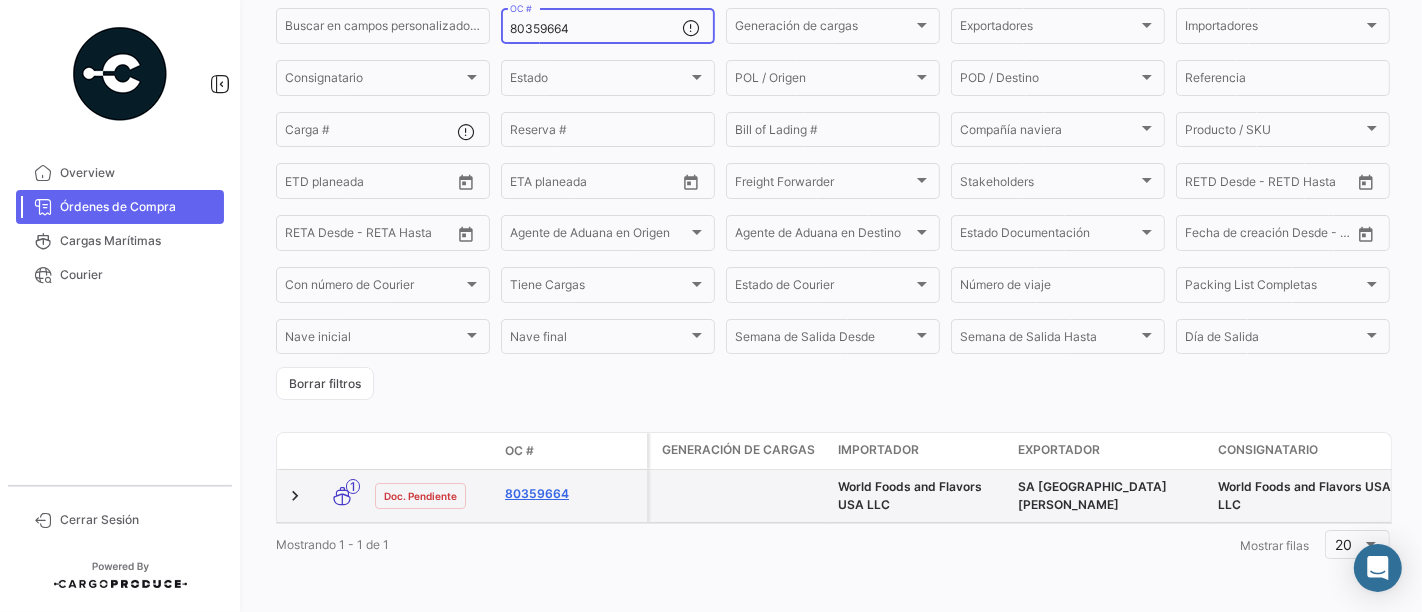 type on "80359664" 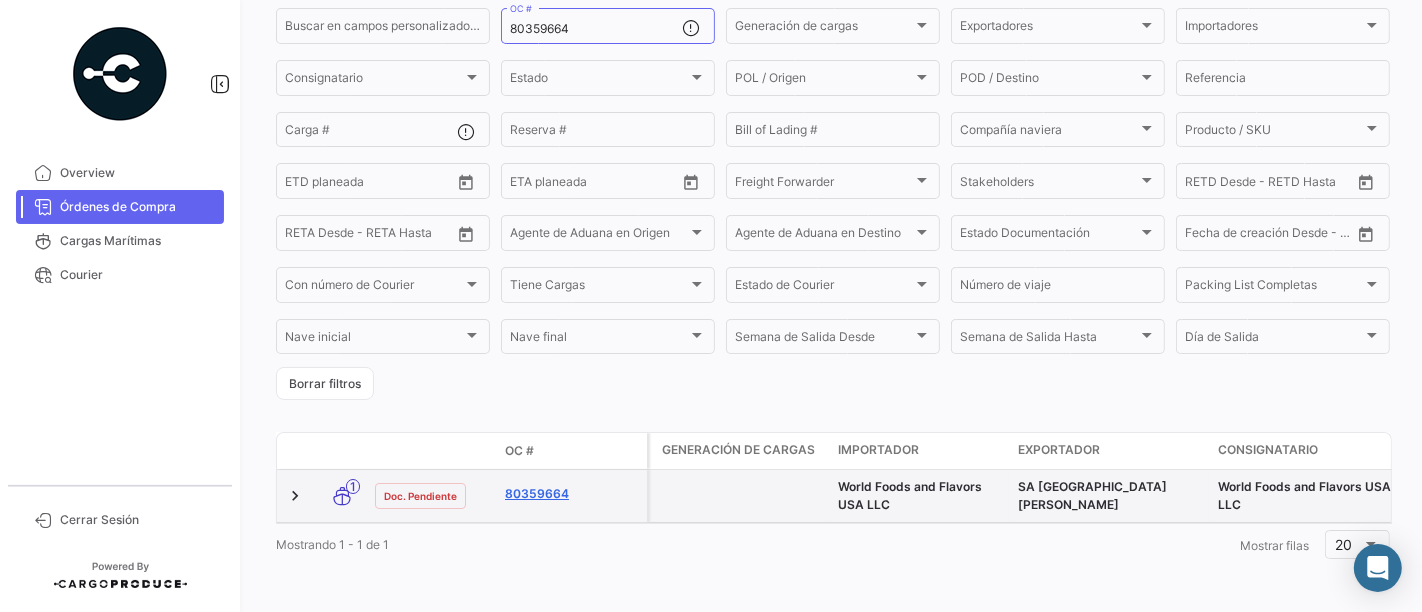 click on "80359664" 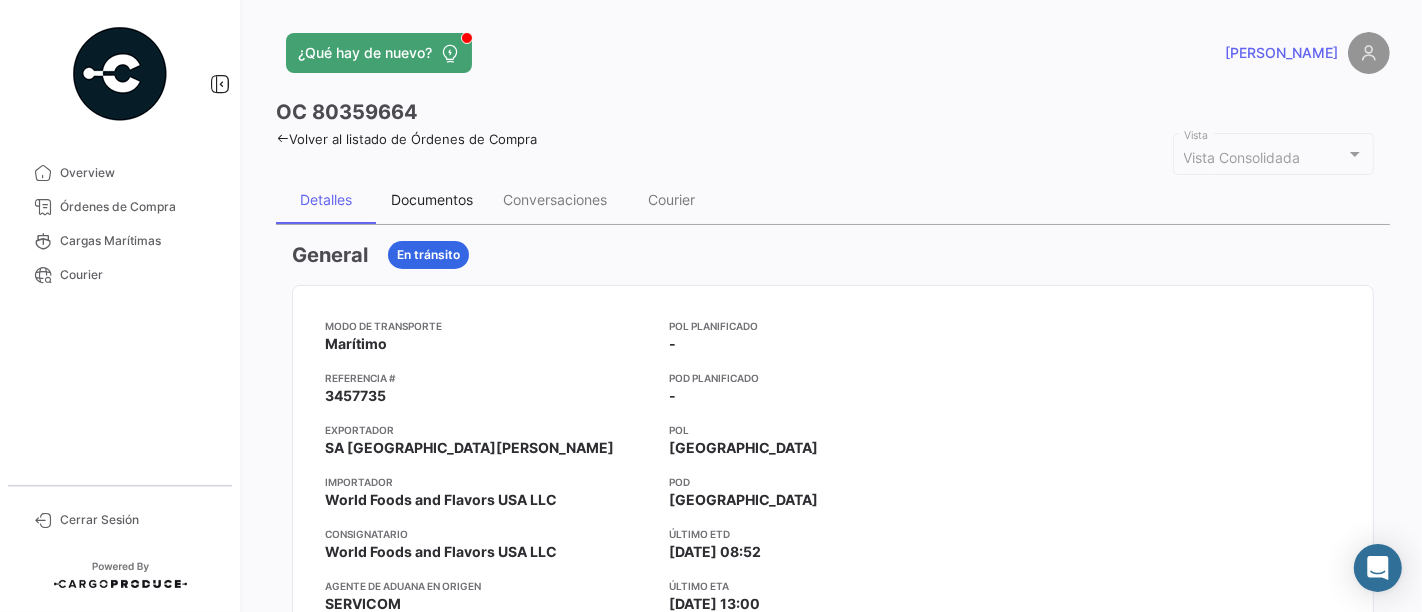 click on "Documentos" at bounding box center [432, 199] 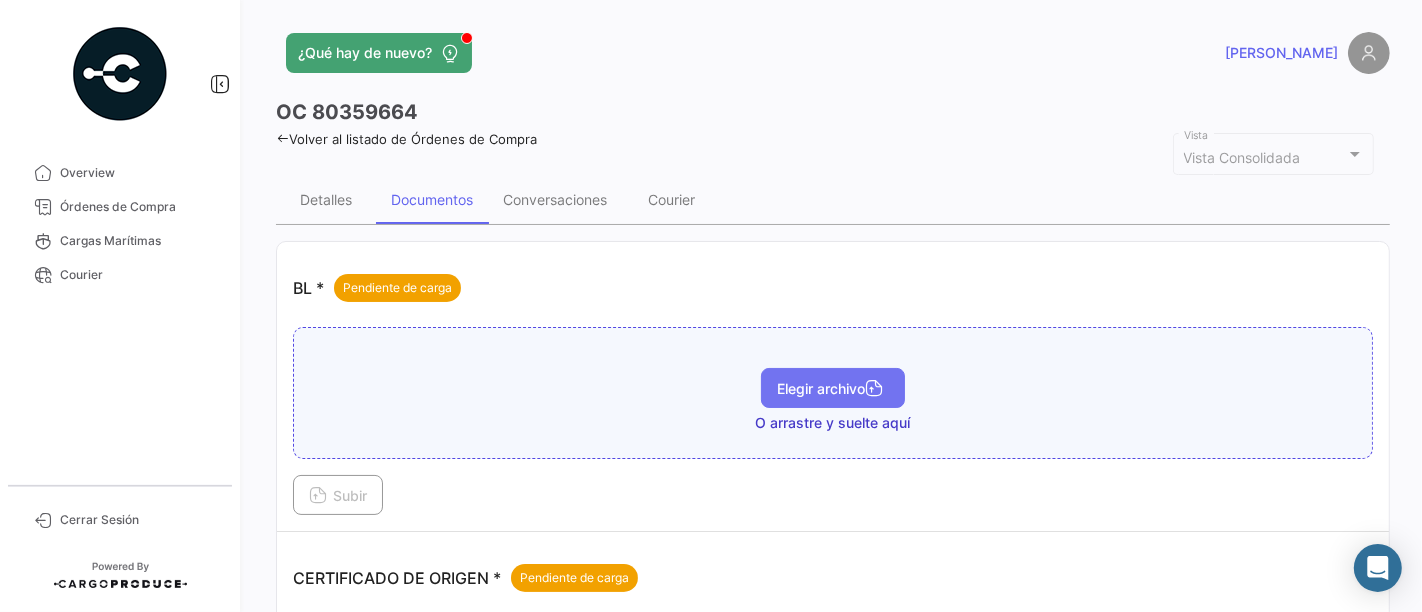 click on "Elegir archivo" at bounding box center (833, 388) 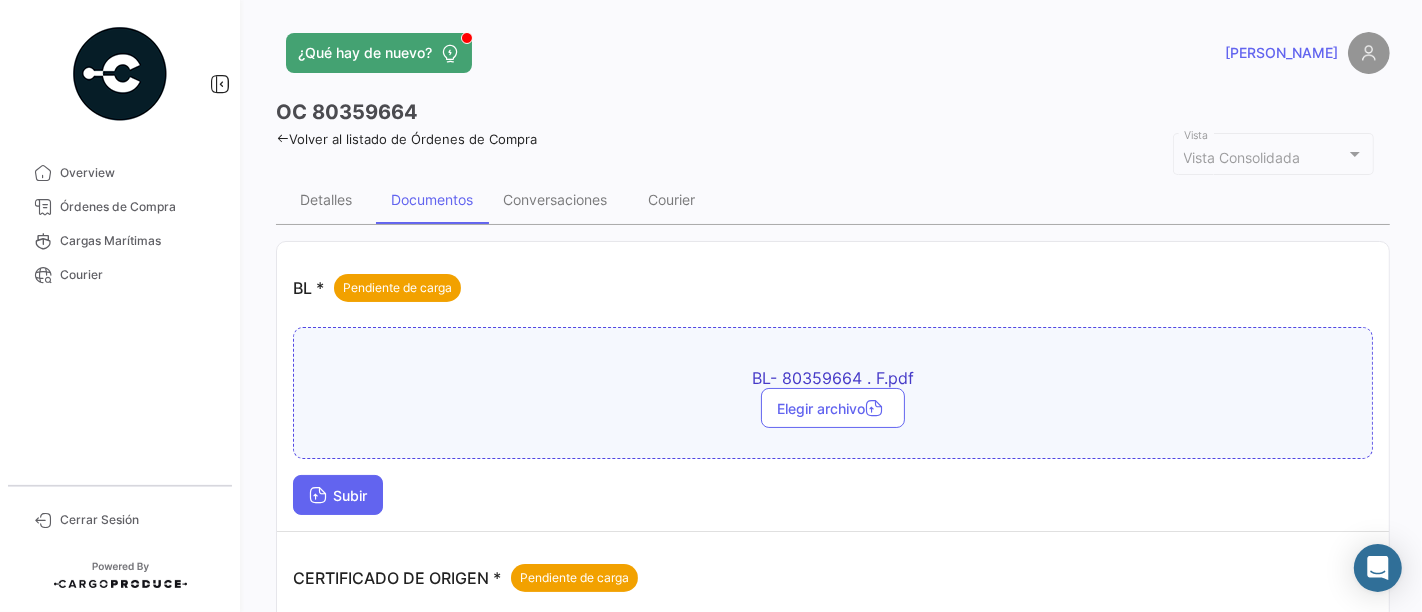 click on "Subir" at bounding box center (338, 495) 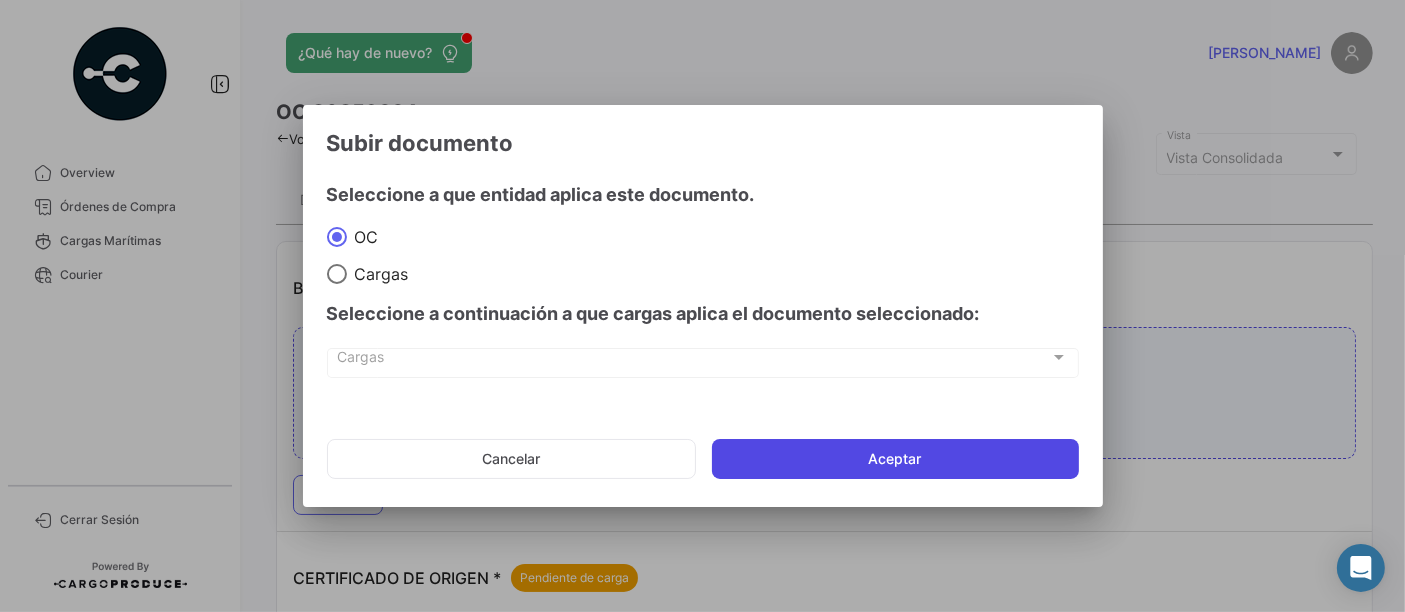 click on "Aceptar" 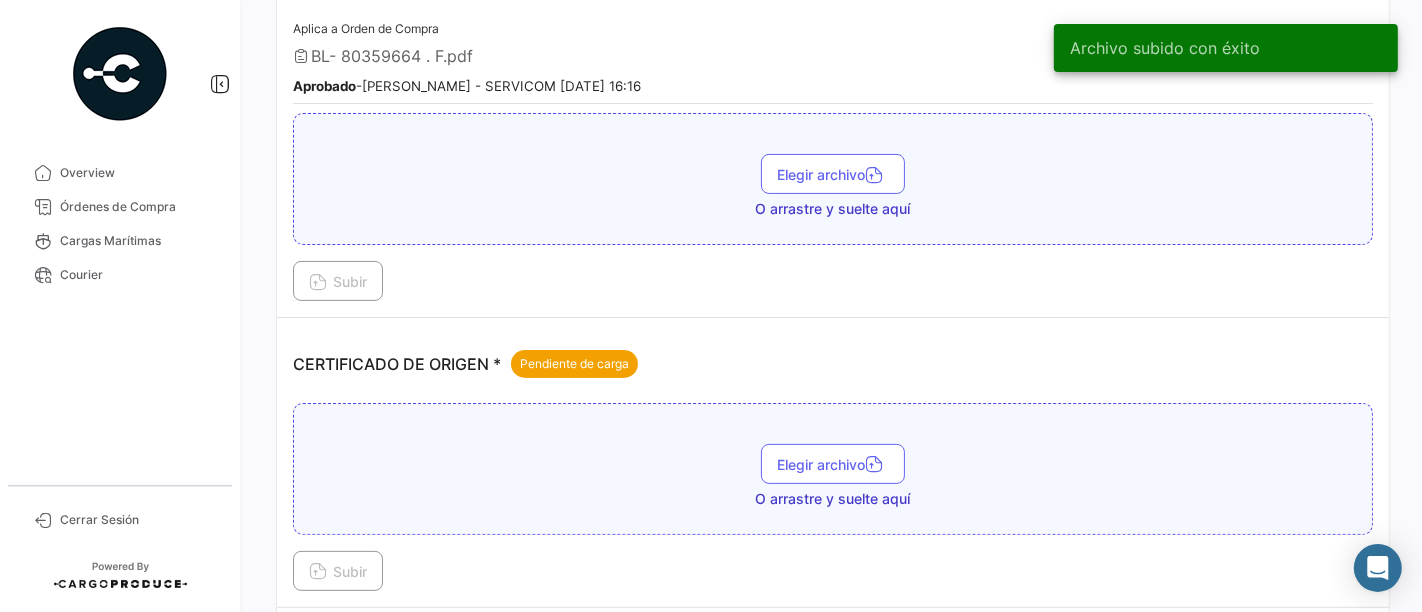 scroll, scrollTop: 444, scrollLeft: 0, axis: vertical 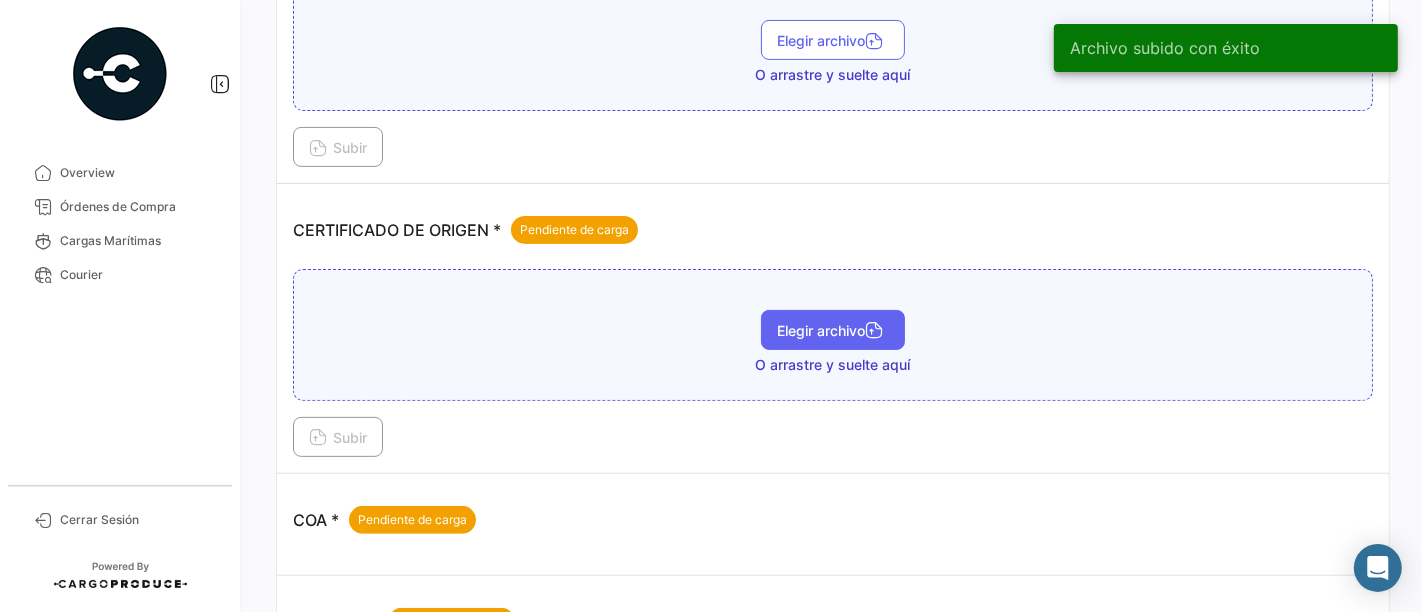 click on "Elegir archivo" at bounding box center (833, 330) 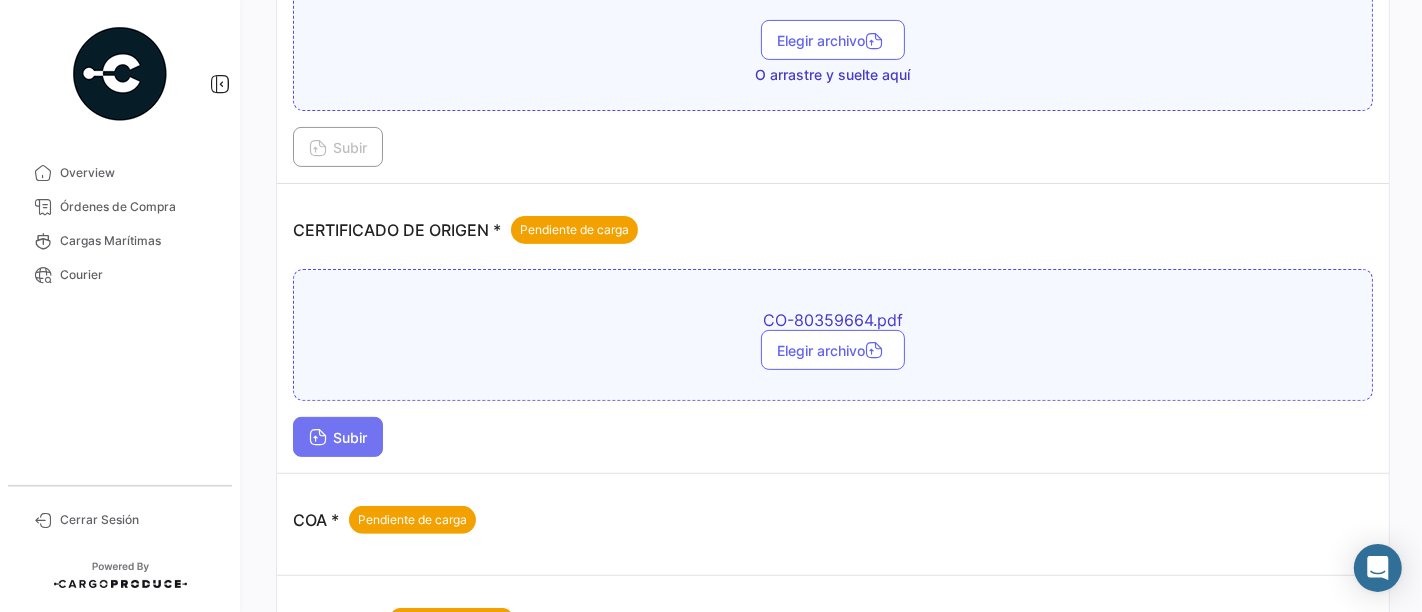 click on "Subir" at bounding box center (338, 437) 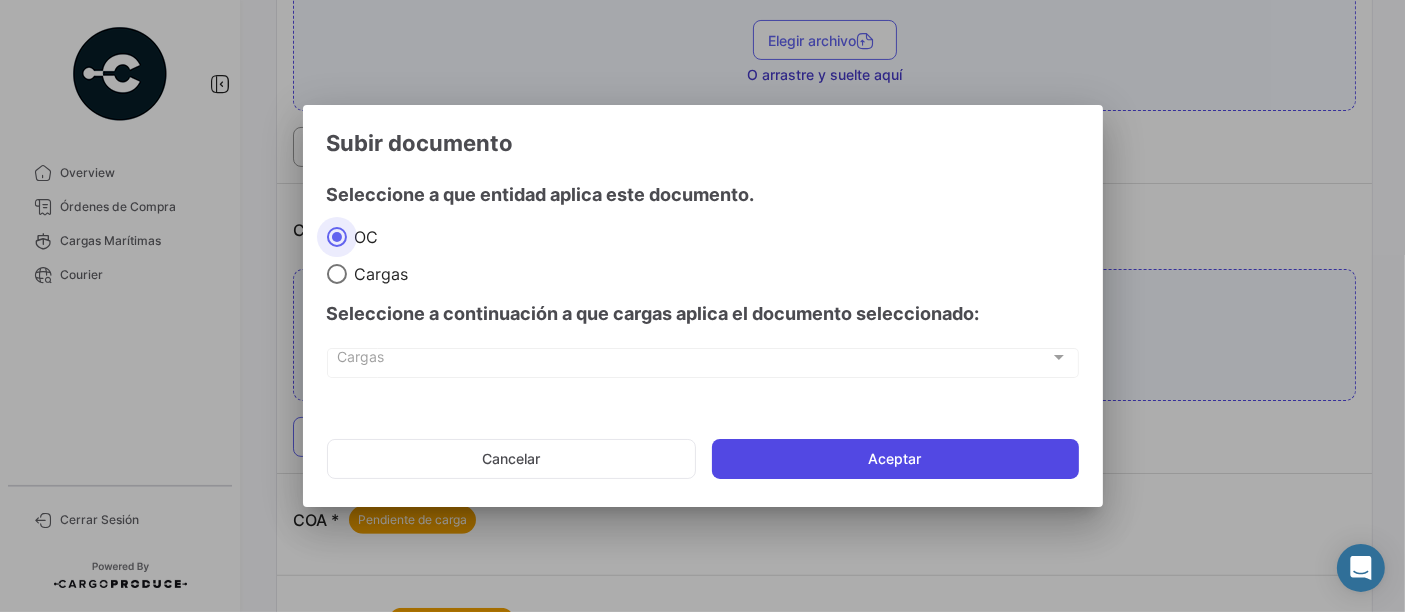 click on "Aceptar" 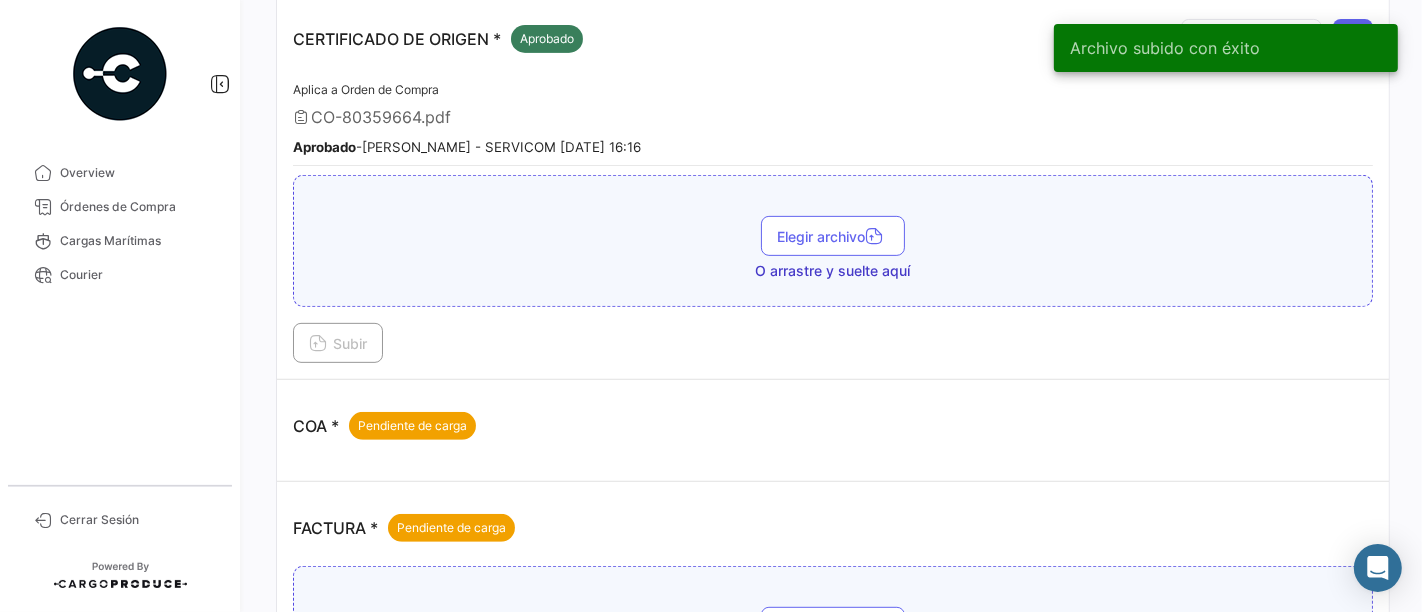 scroll, scrollTop: 1000, scrollLeft: 0, axis: vertical 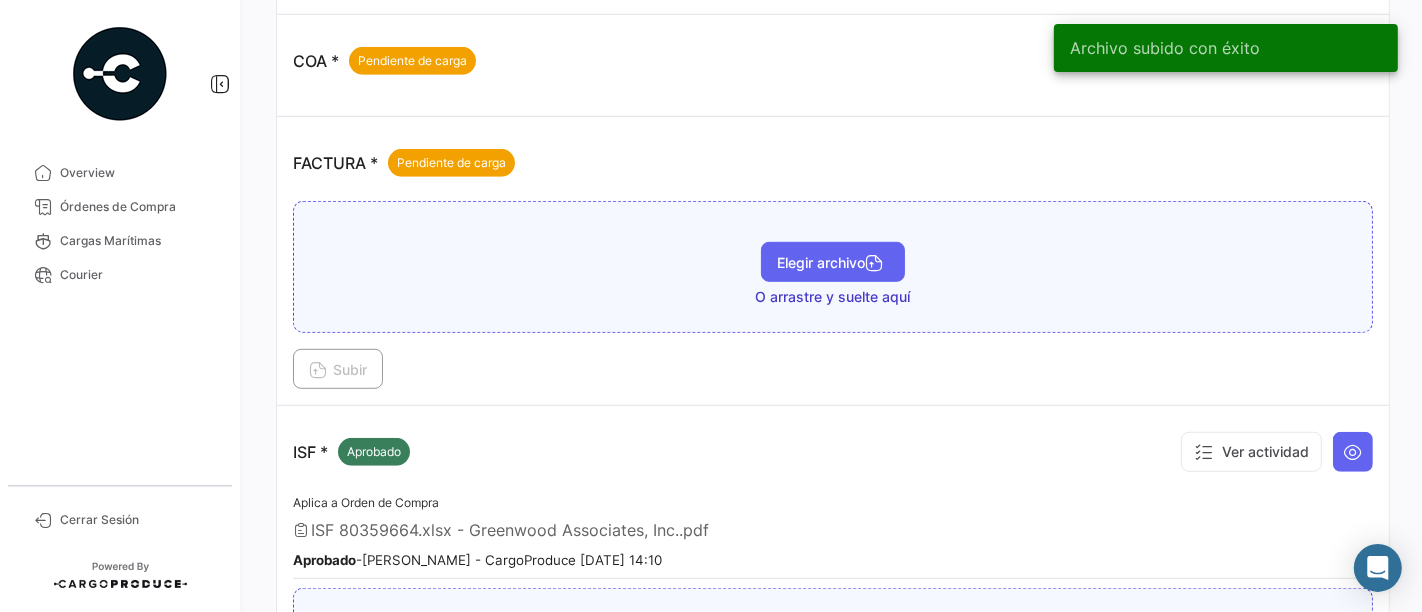 click on "Elegir archivo" at bounding box center (833, 262) 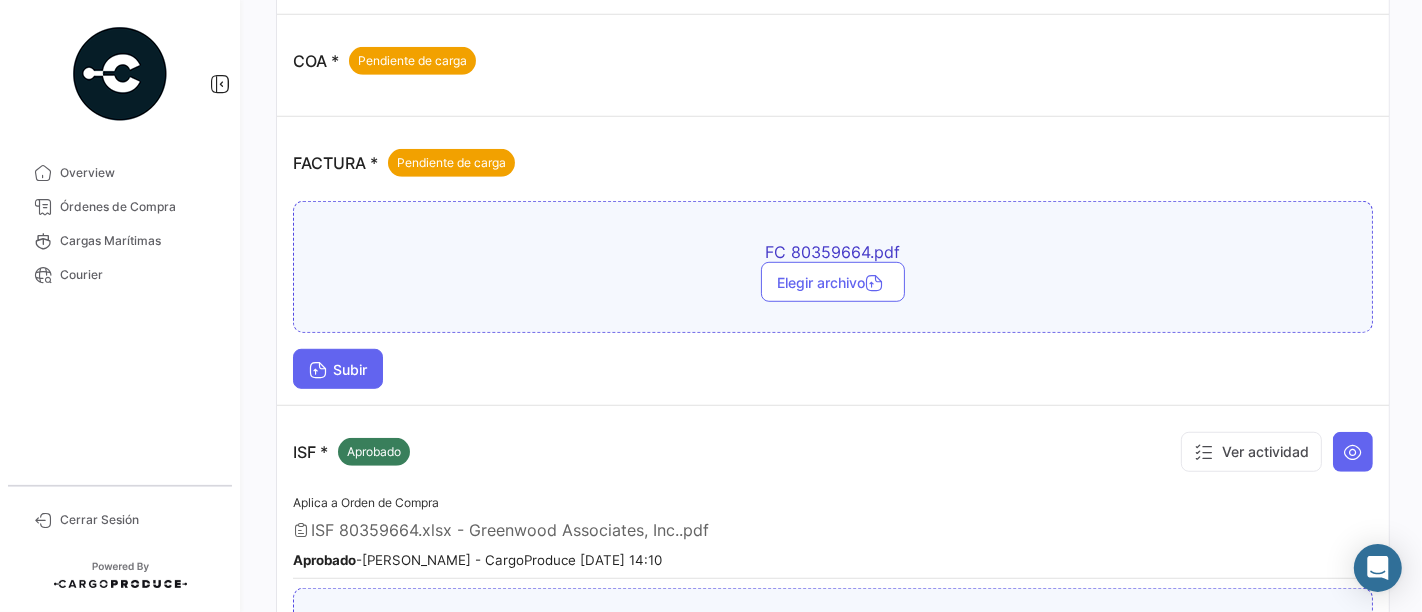 click on "Subir" at bounding box center (338, 369) 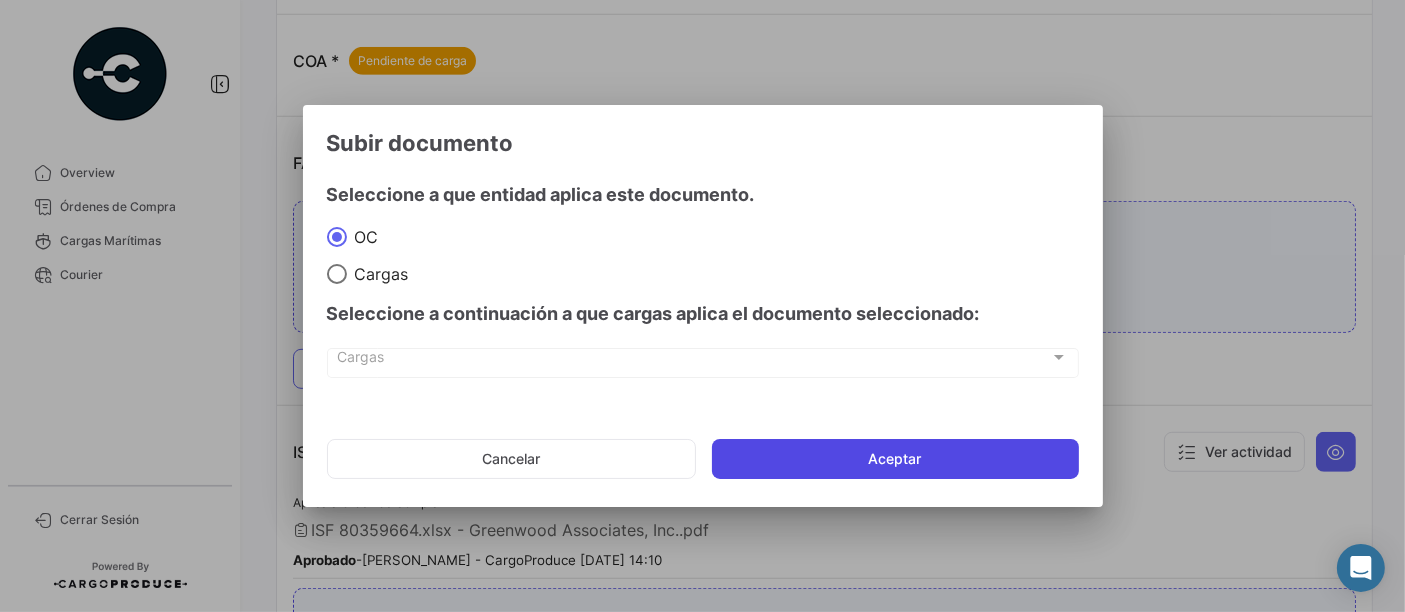 click on "Aceptar" 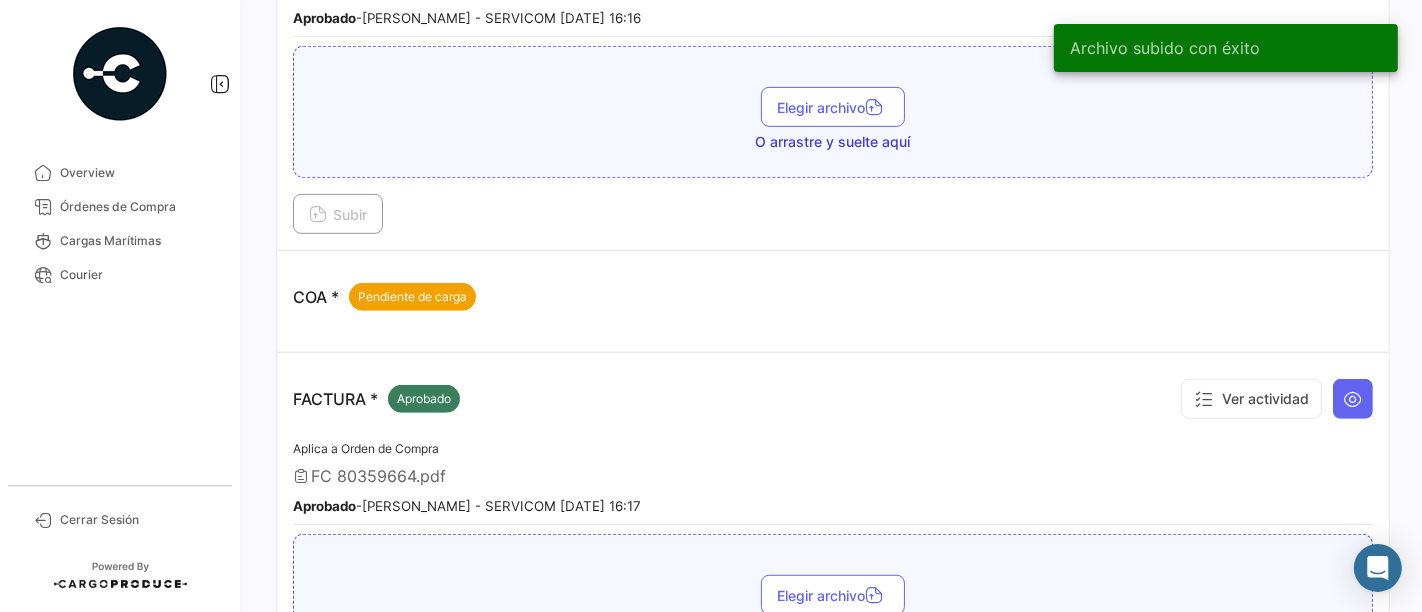 scroll, scrollTop: 666, scrollLeft: 0, axis: vertical 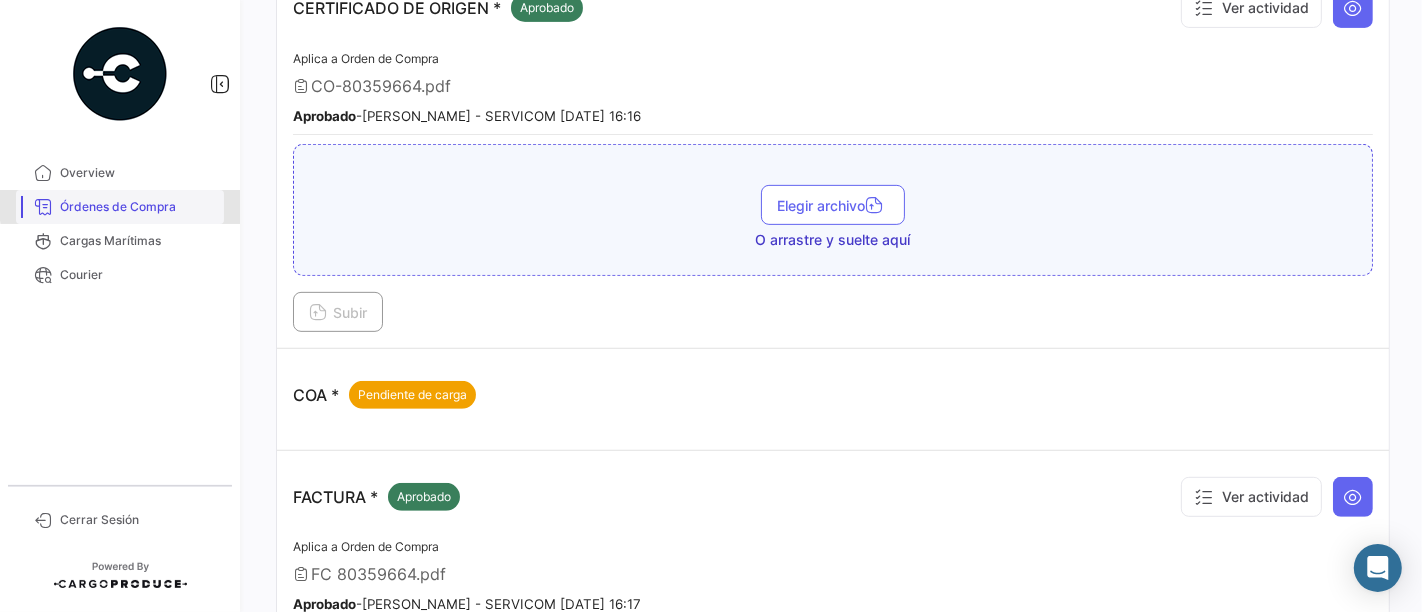 click on "Órdenes de Compra" at bounding box center [138, 207] 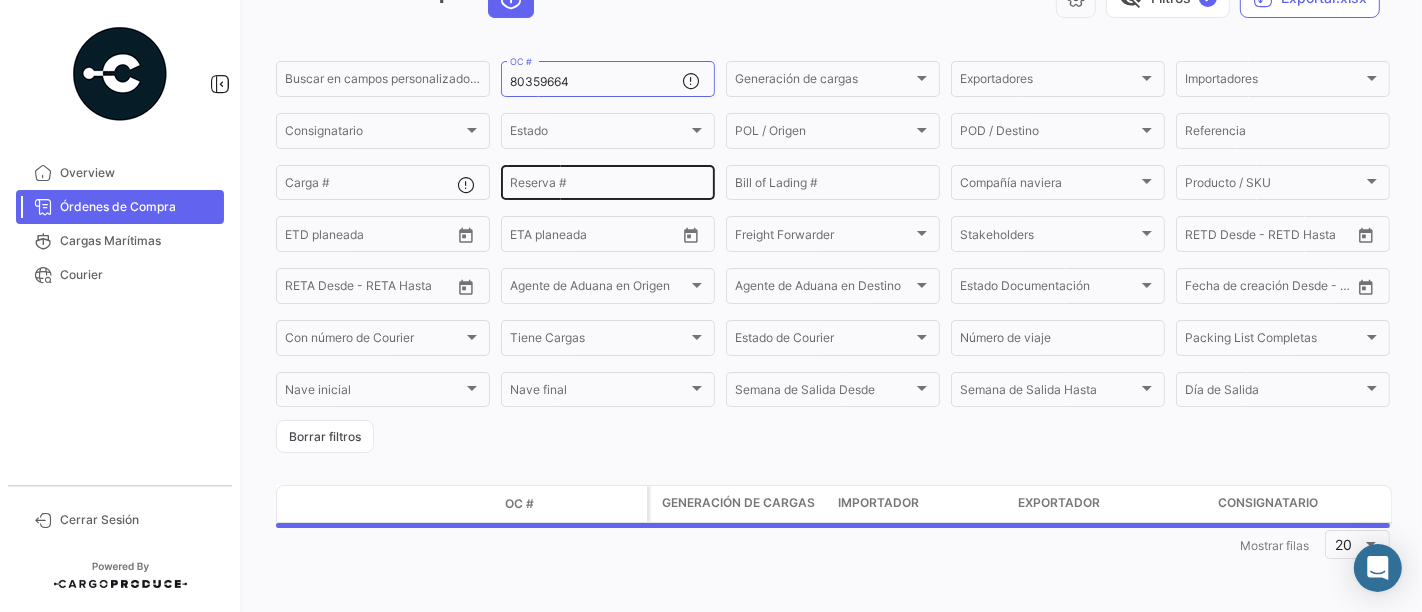 scroll, scrollTop: 0, scrollLeft: 0, axis: both 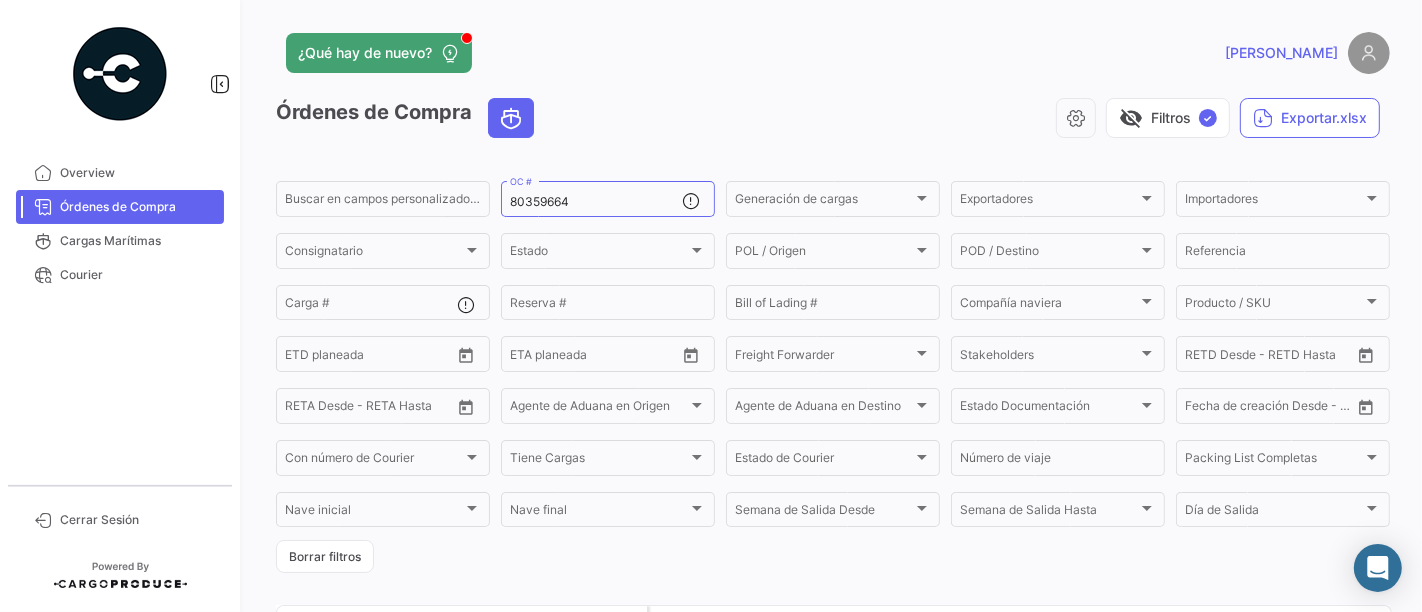 drag, startPoint x: 439, startPoint y: 174, endPoint x: 402, endPoint y: 167, distance: 37.65634 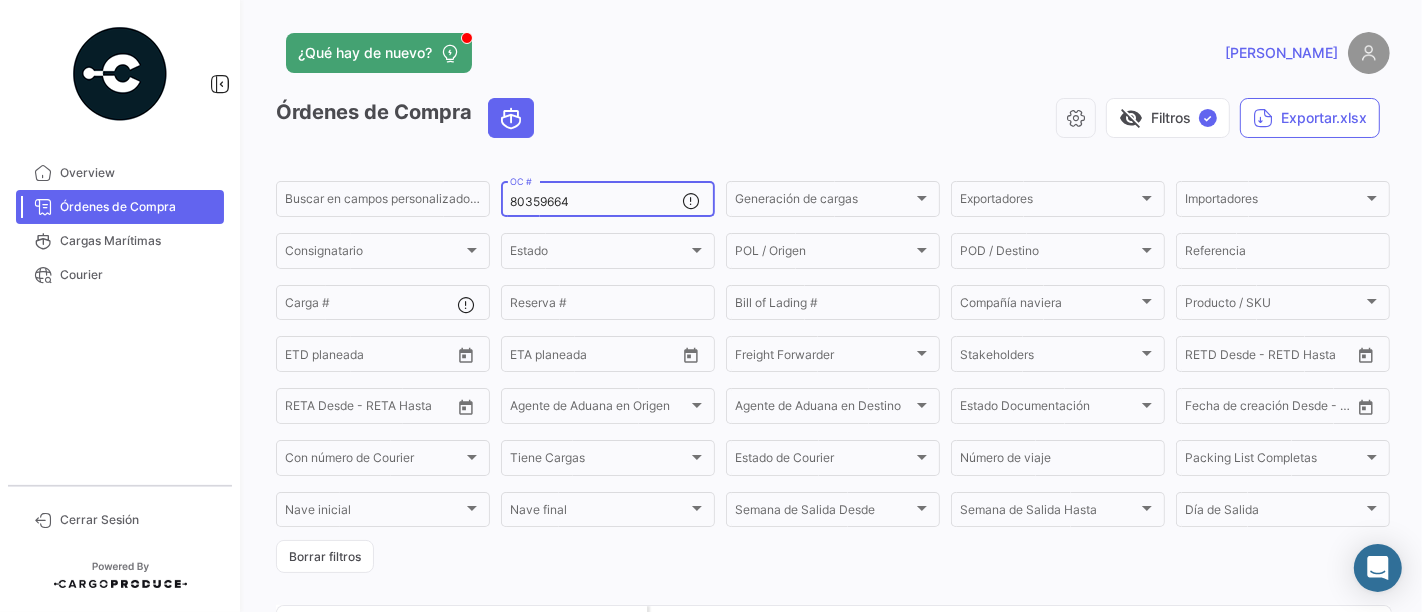 paste on "5" 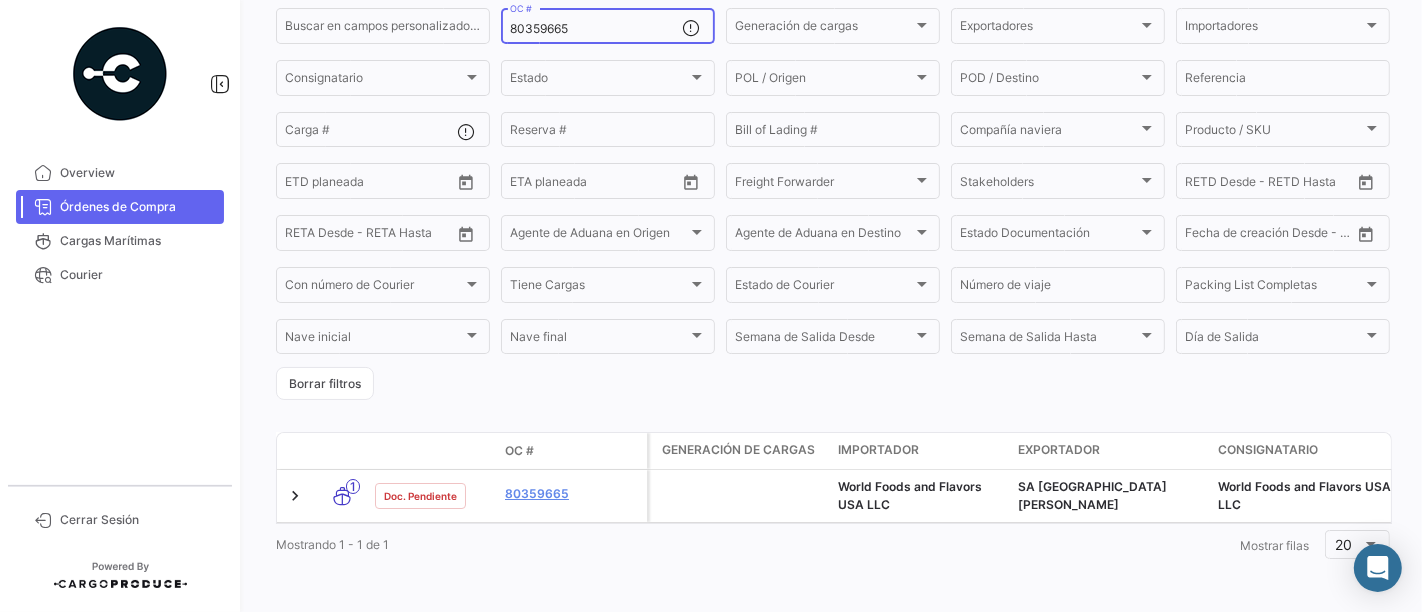 scroll, scrollTop: 191, scrollLeft: 0, axis: vertical 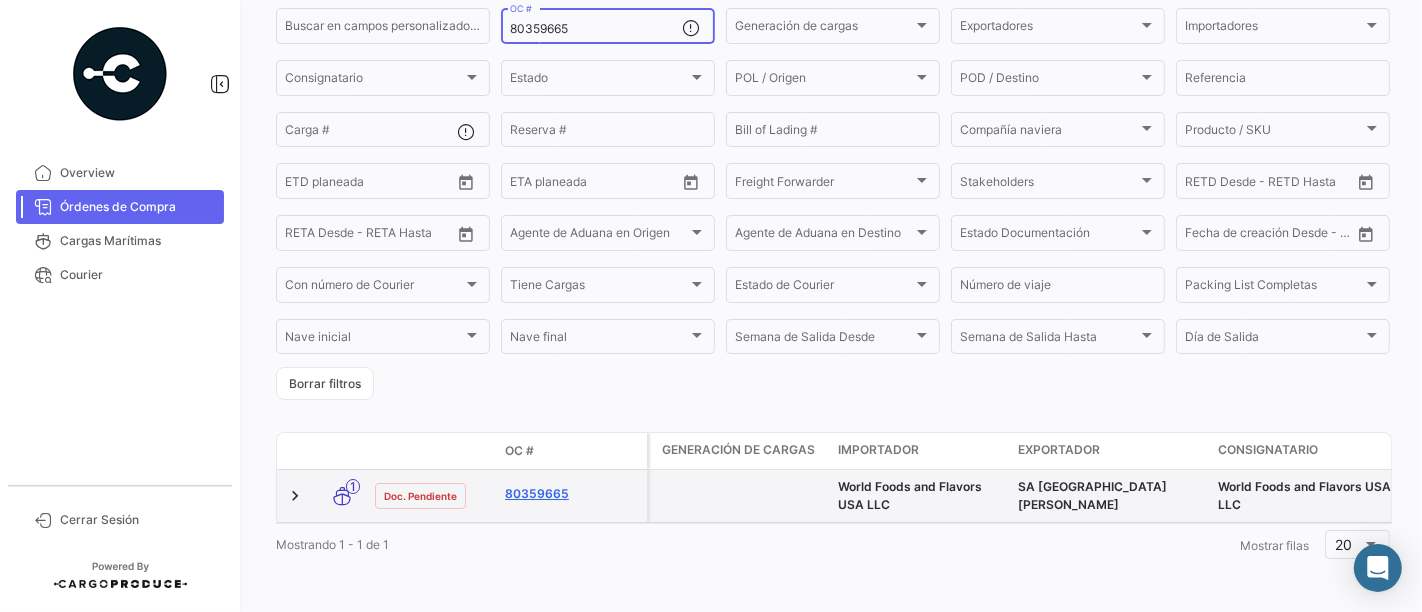 type on "80359665" 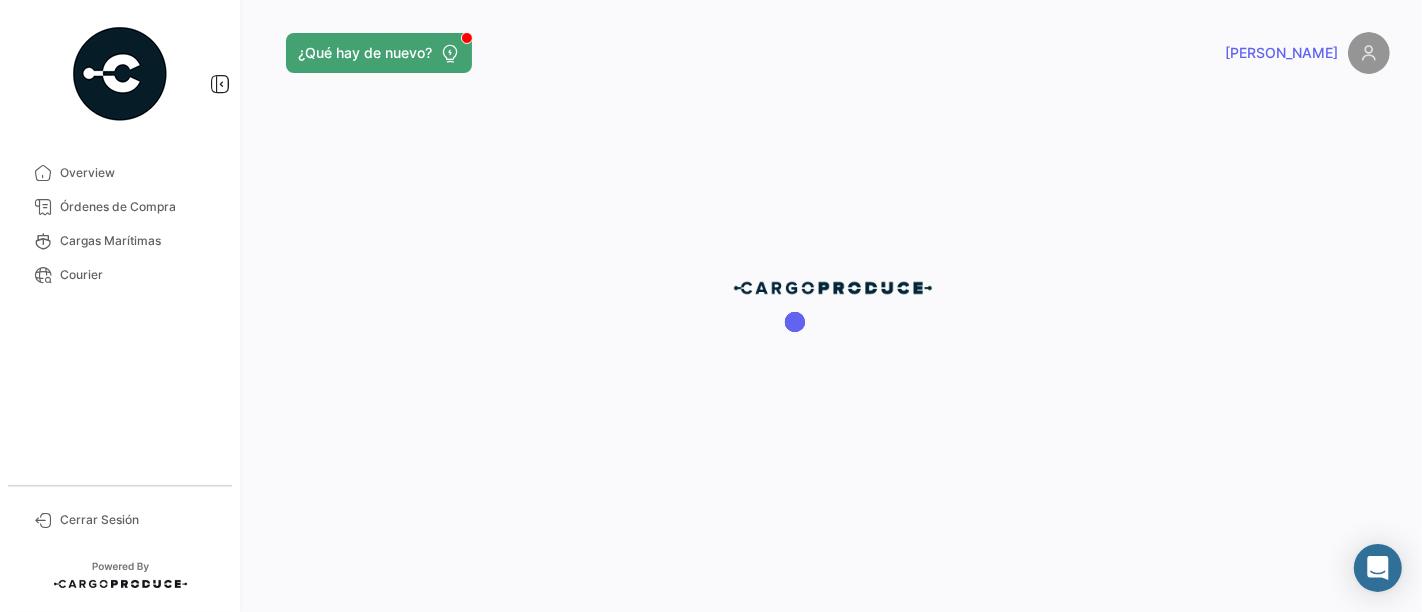 scroll, scrollTop: 0, scrollLeft: 0, axis: both 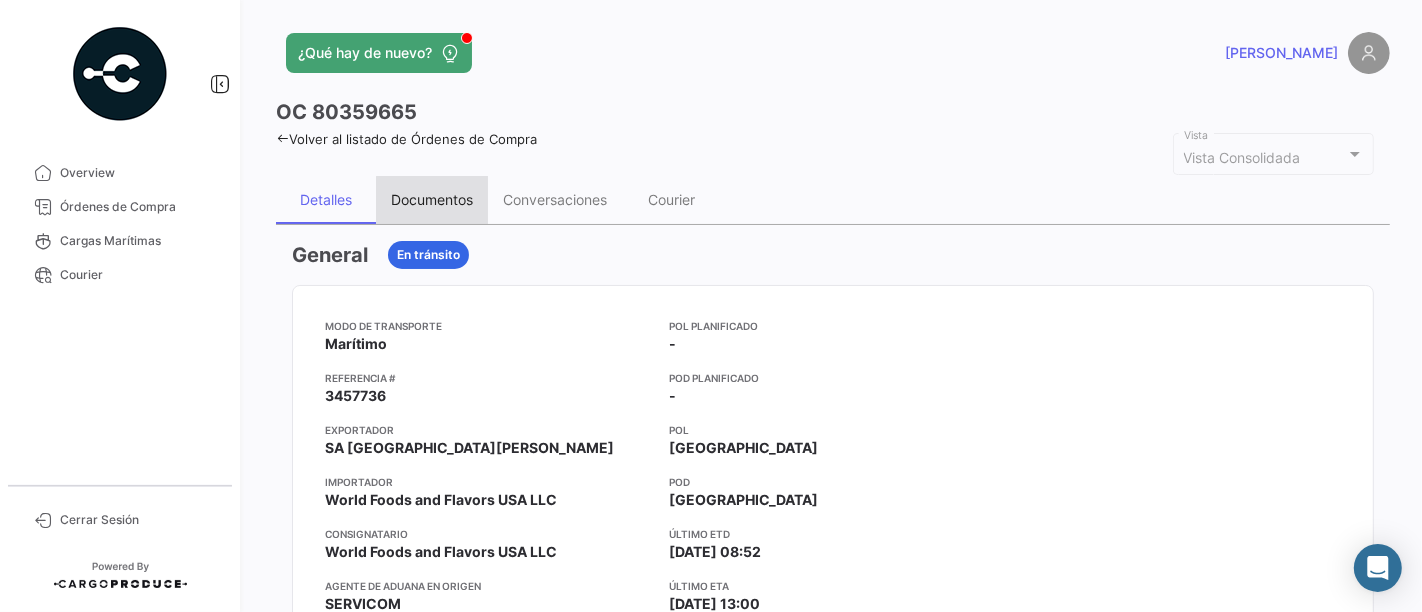 click on "Documentos" at bounding box center [432, 200] 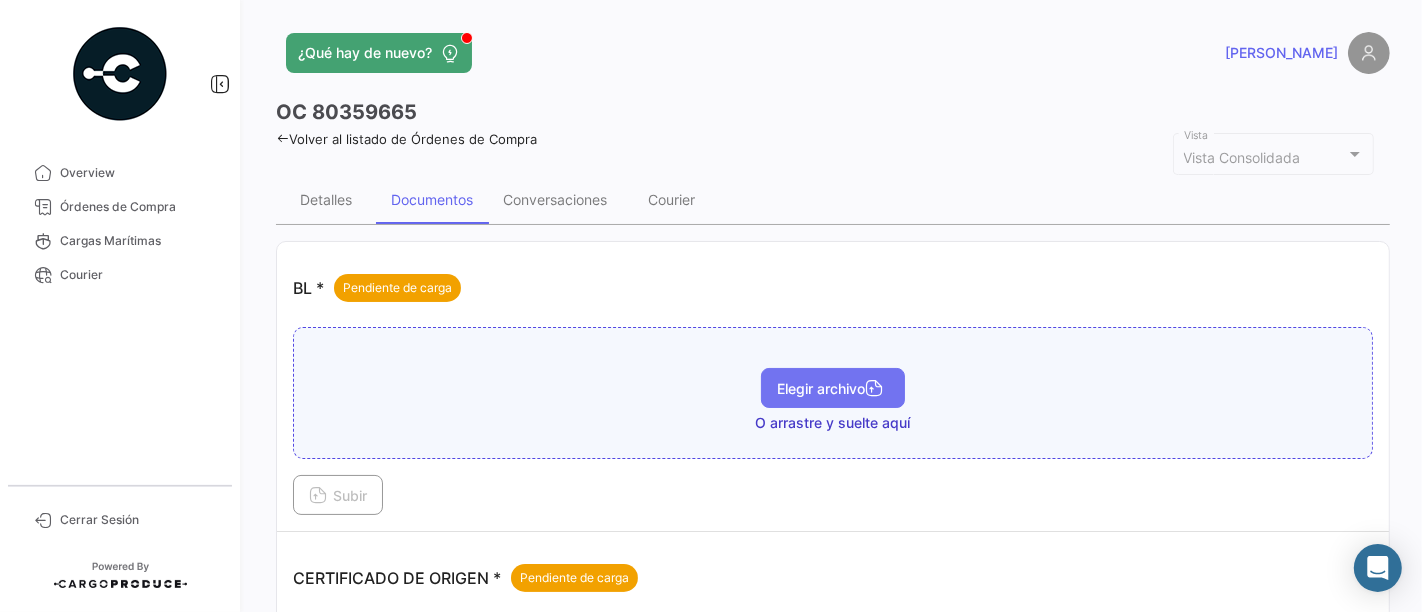 click on "Elegir archivo" at bounding box center [833, 388] 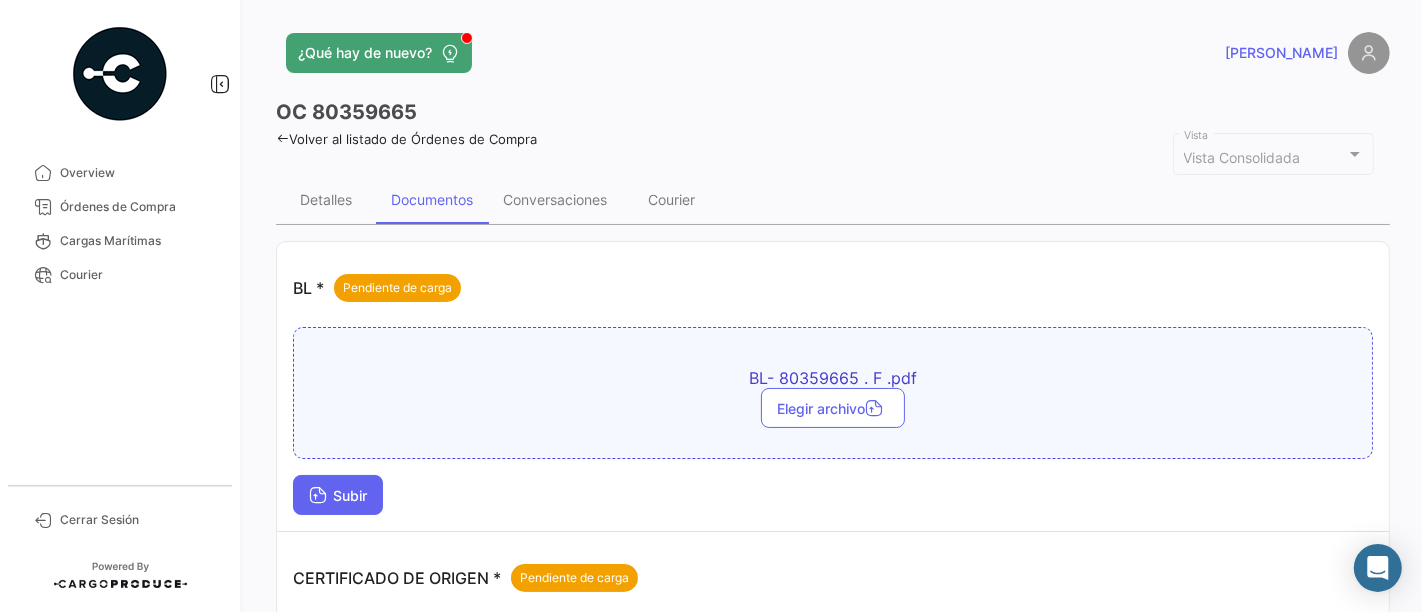 click on "Subir" at bounding box center (338, 495) 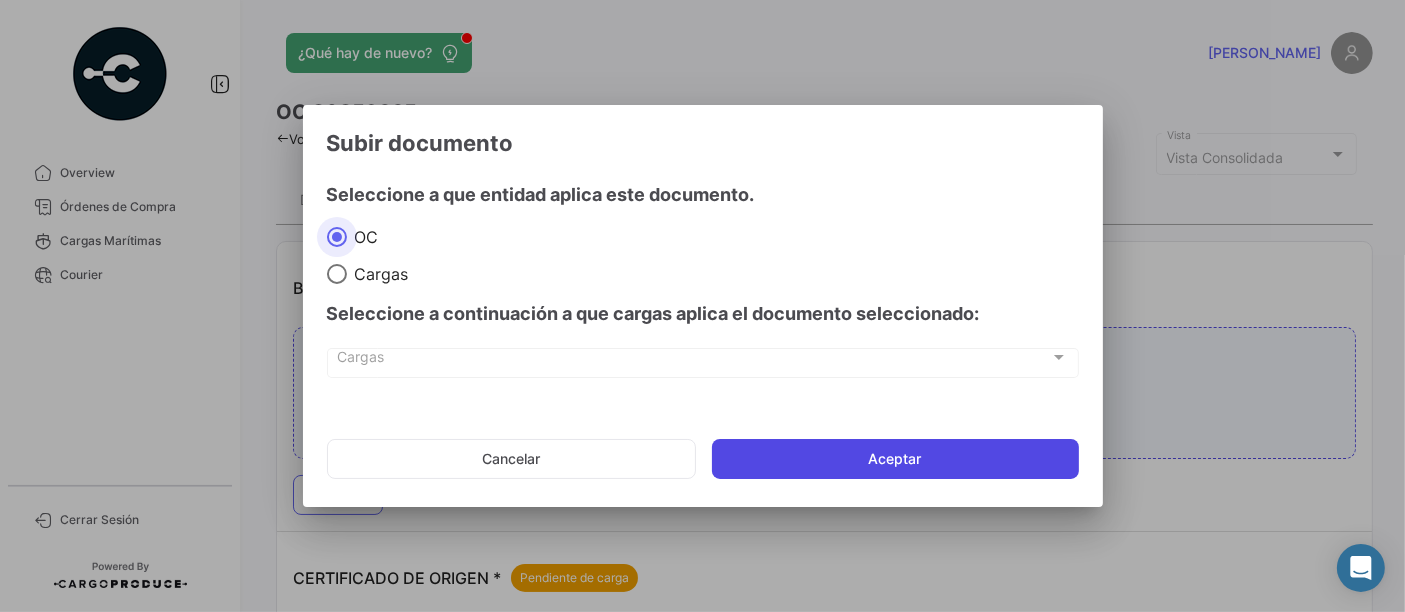 click on "Aceptar" 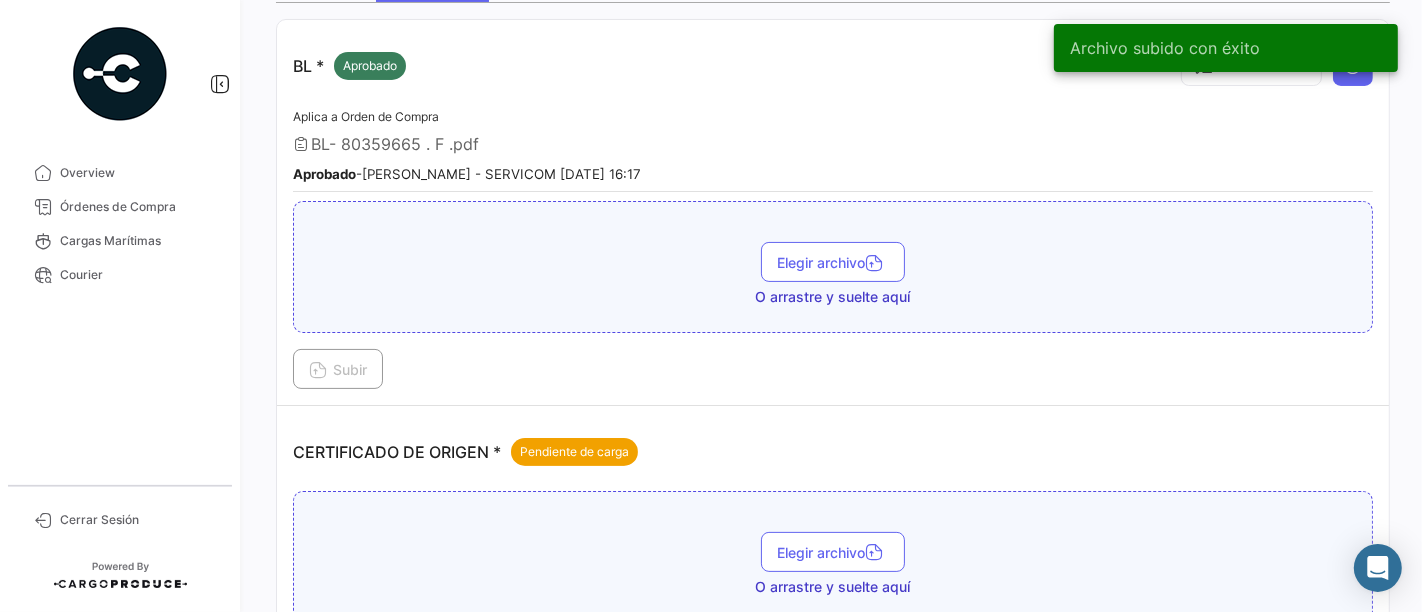 scroll, scrollTop: 333, scrollLeft: 0, axis: vertical 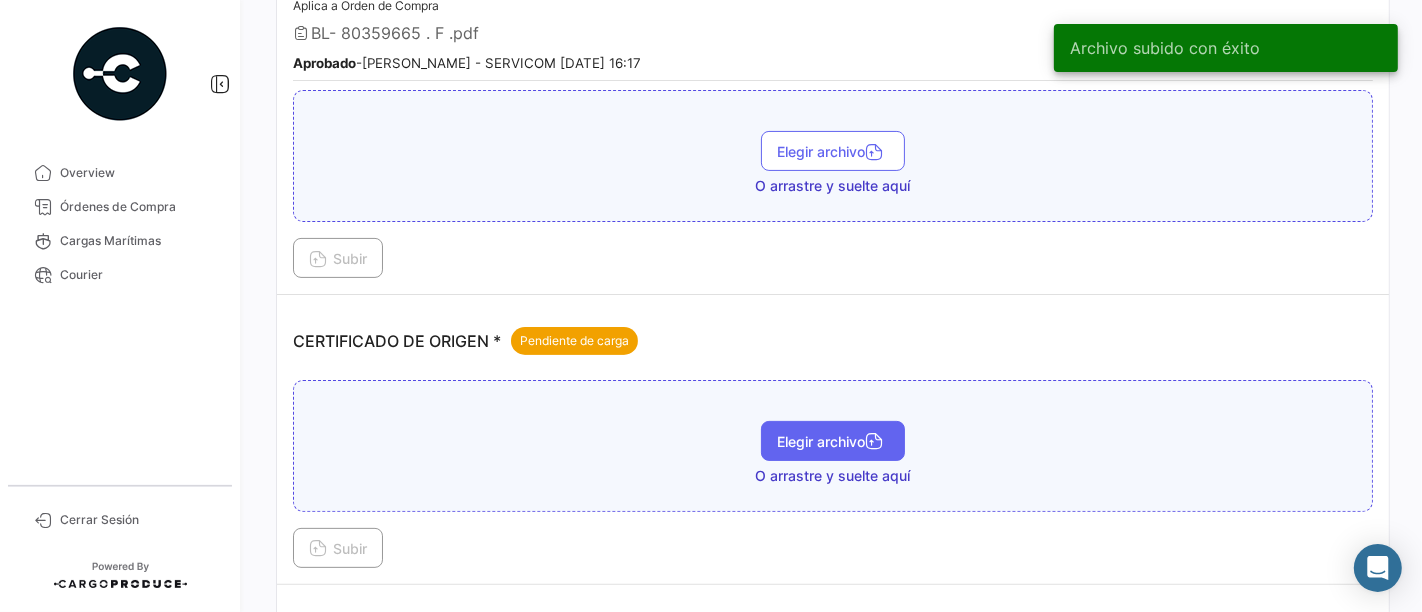 click on "Elegir archivo" at bounding box center (833, 441) 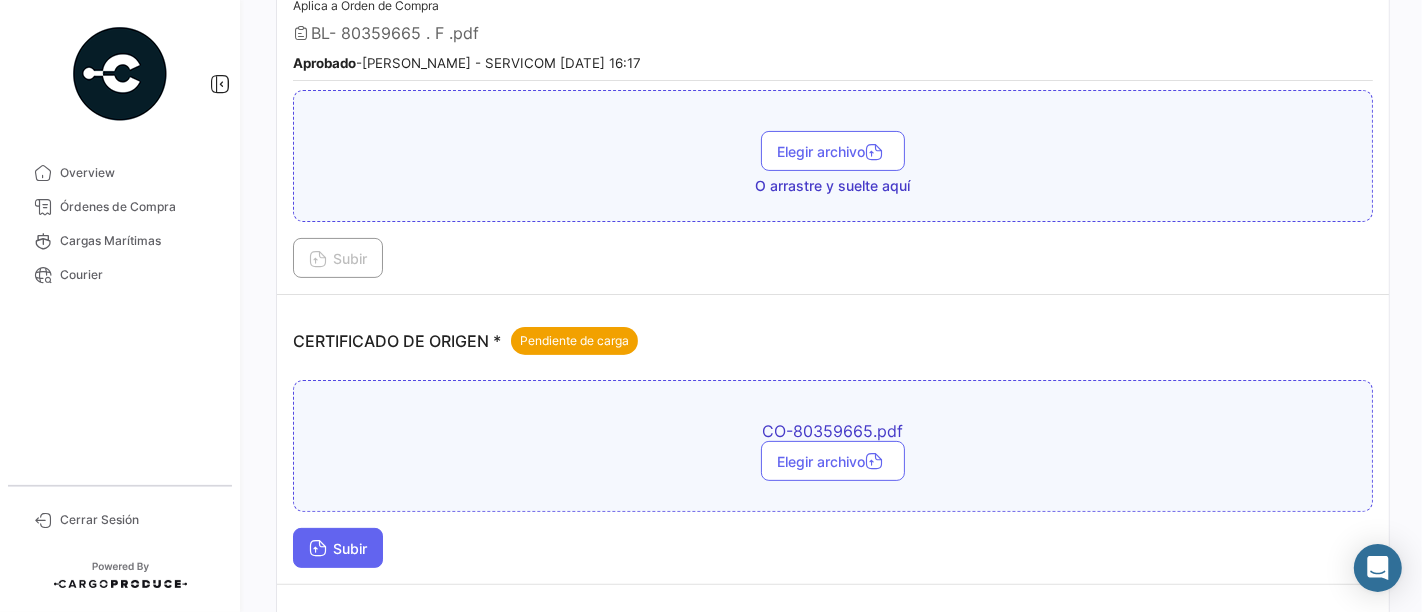 click on "Subir" at bounding box center [338, 548] 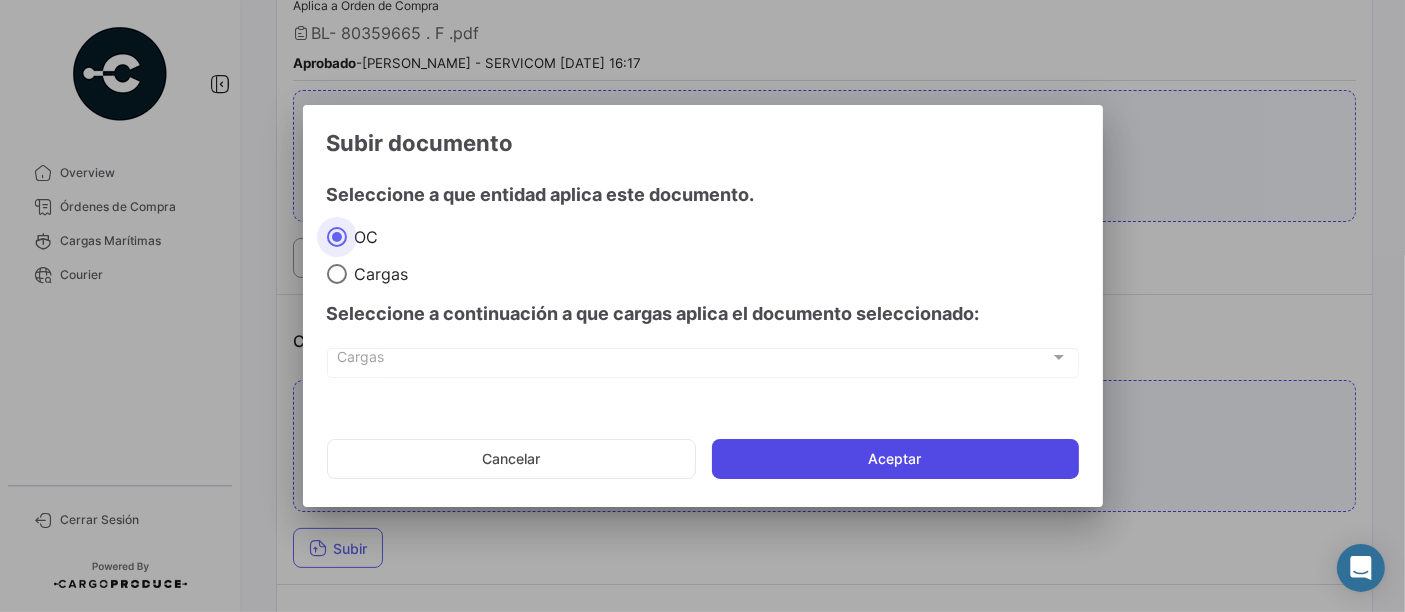 click on "Aceptar" 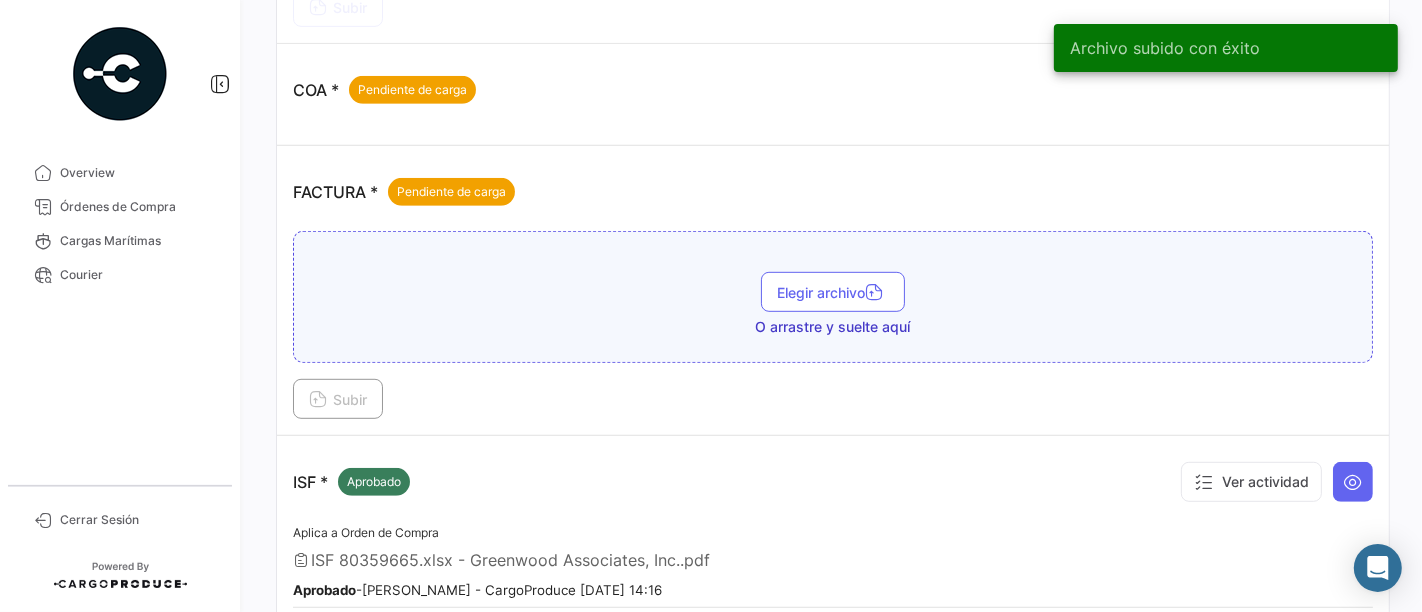 scroll, scrollTop: 888, scrollLeft: 0, axis: vertical 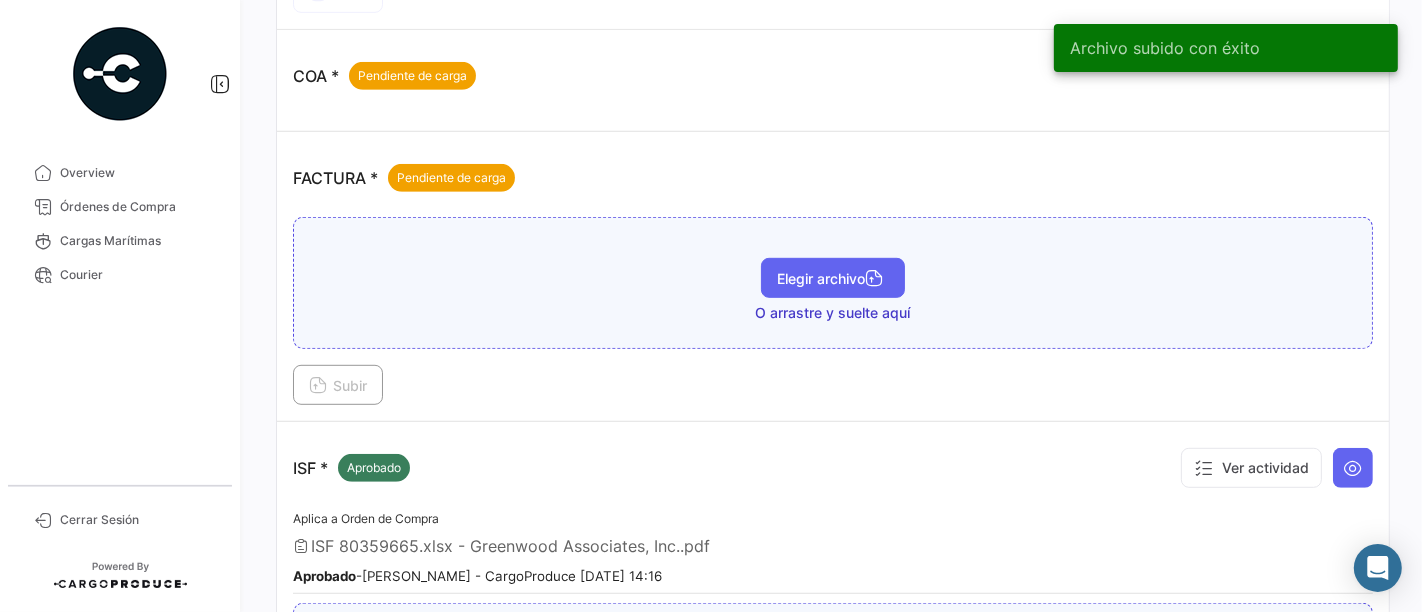 click on "Elegir archivo" at bounding box center [833, 278] 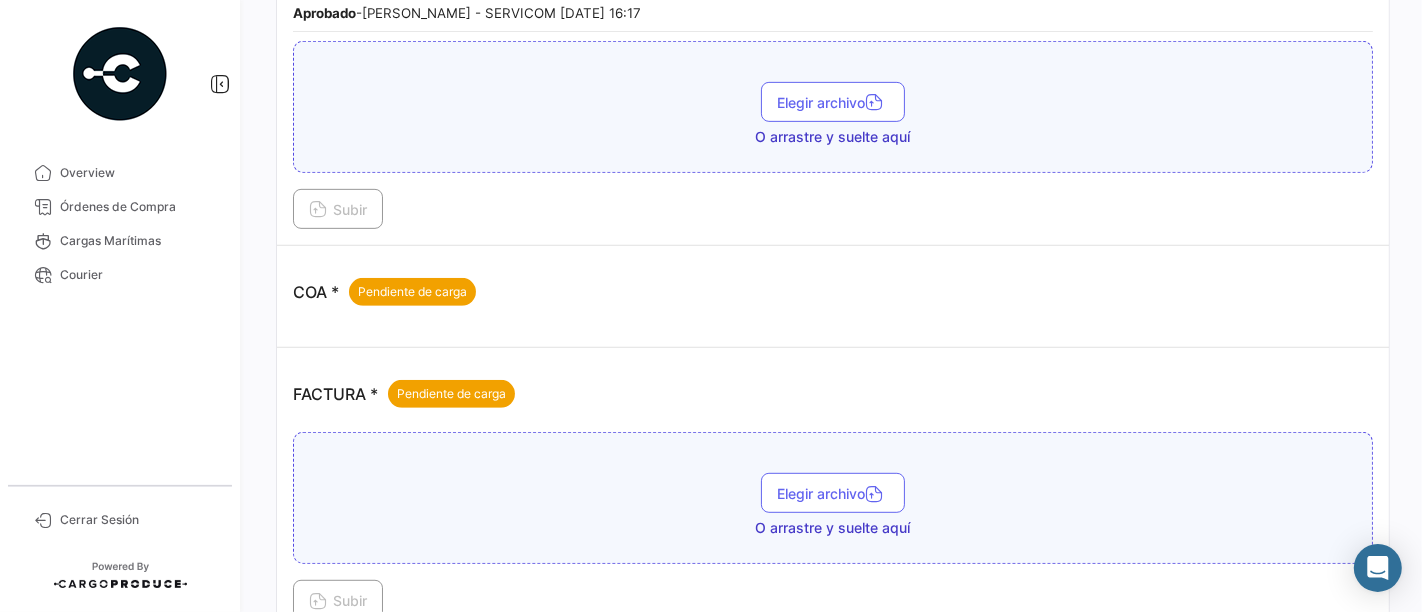 scroll, scrollTop: 888, scrollLeft: 0, axis: vertical 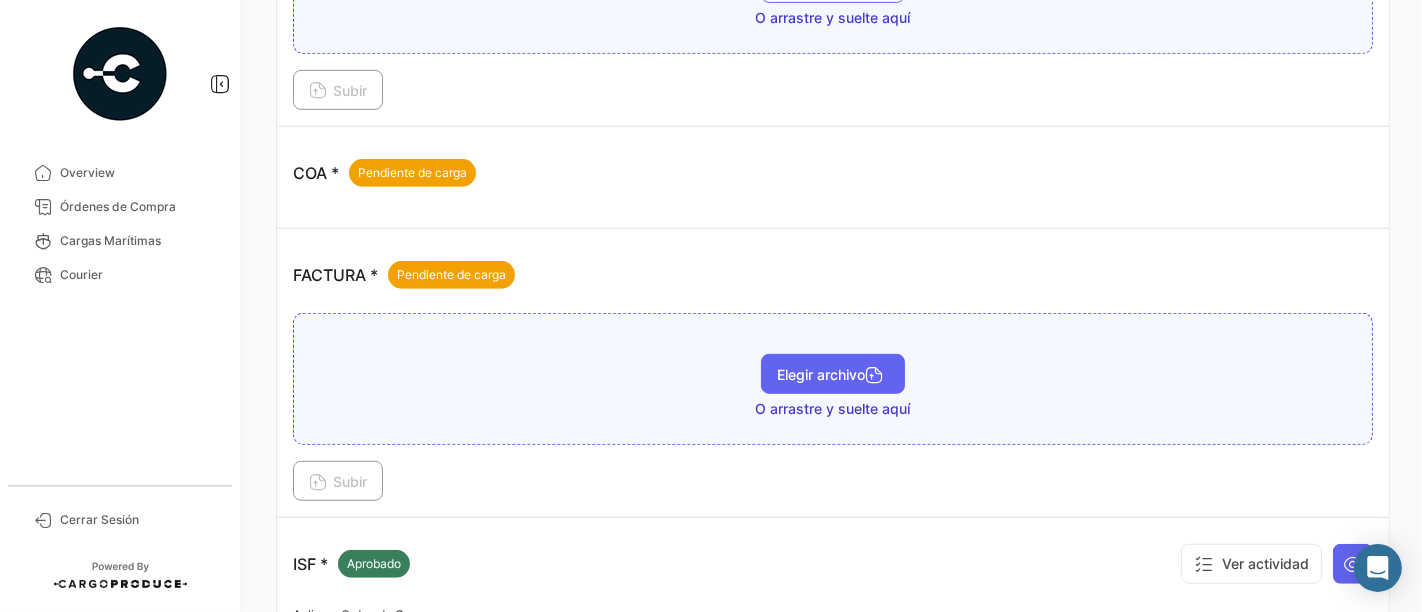 click on "Elegir archivo" at bounding box center (833, 374) 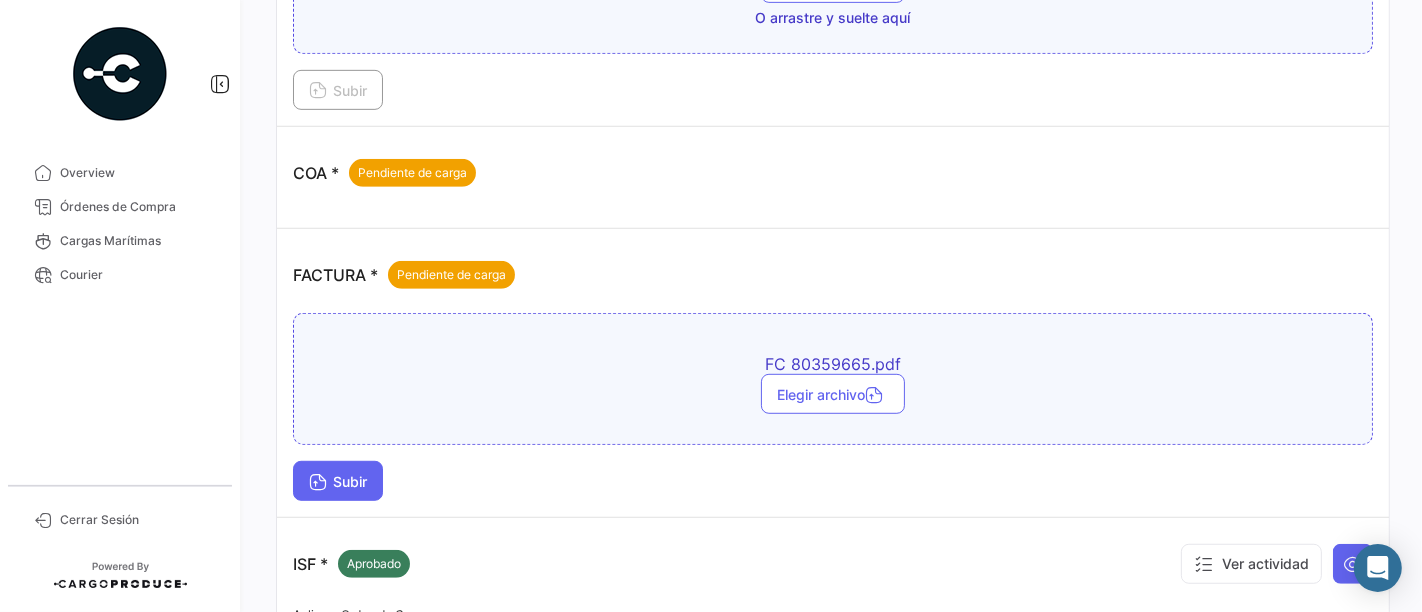 click on "Subir" at bounding box center (338, 481) 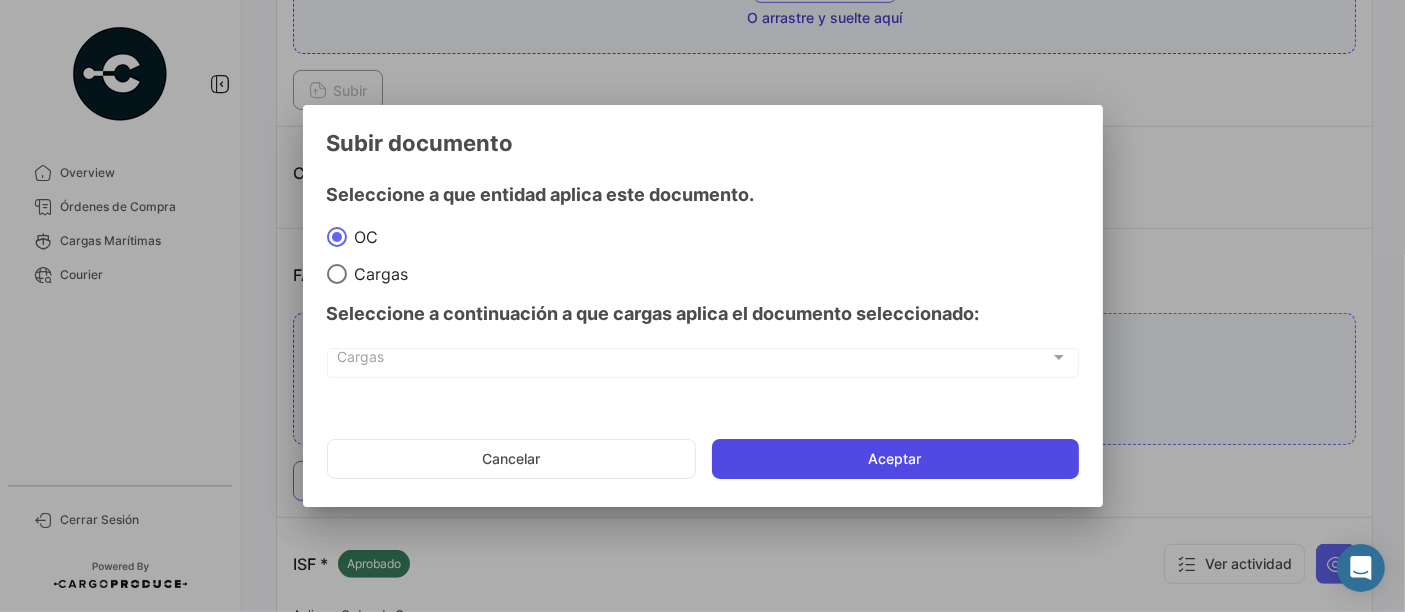 click on "Aceptar" 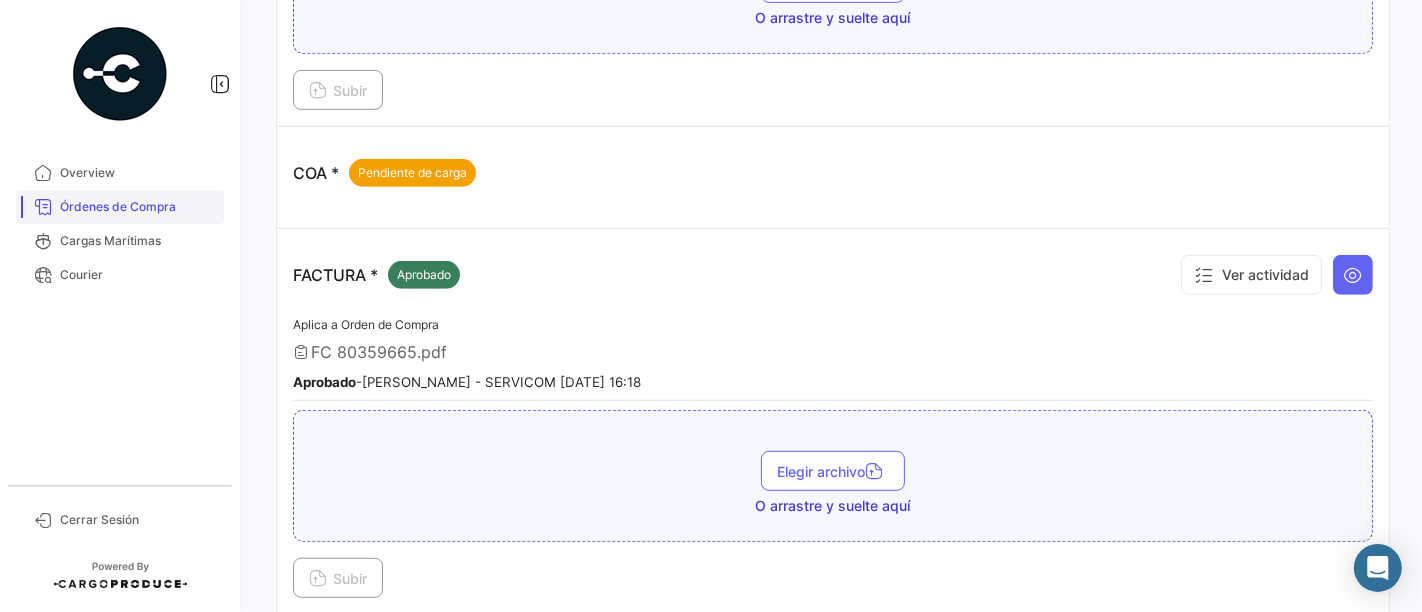 click on "Órdenes de Compra" at bounding box center [138, 207] 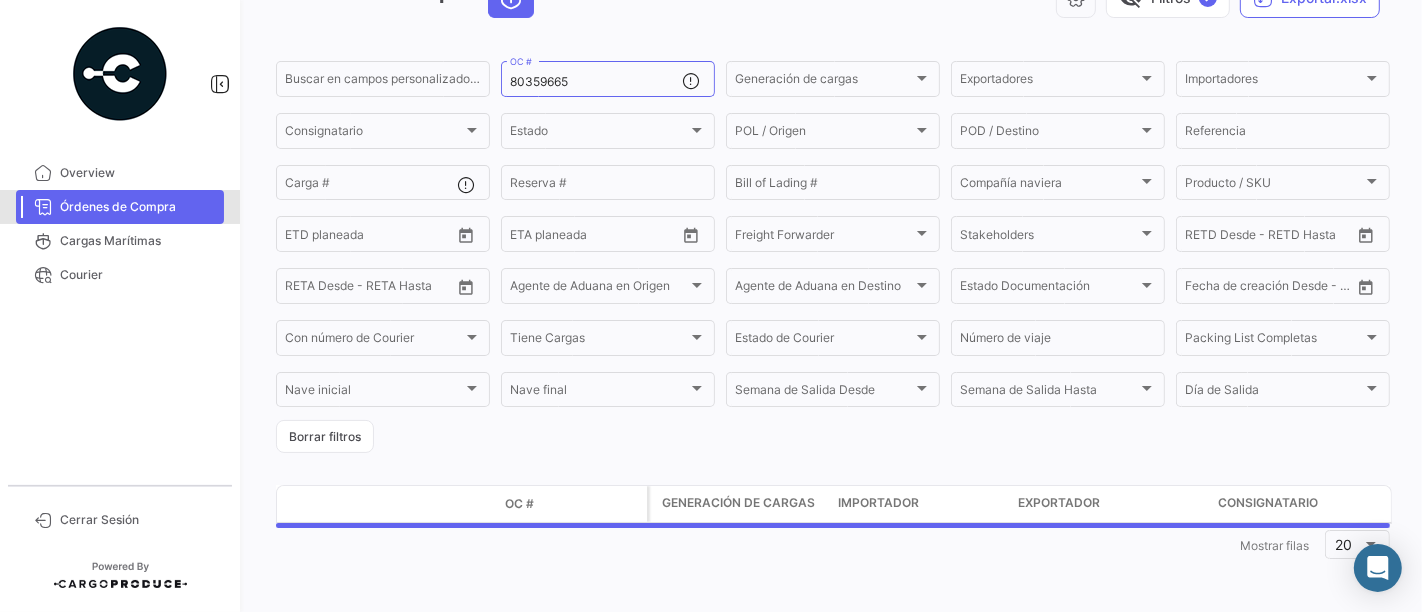 scroll, scrollTop: 0, scrollLeft: 0, axis: both 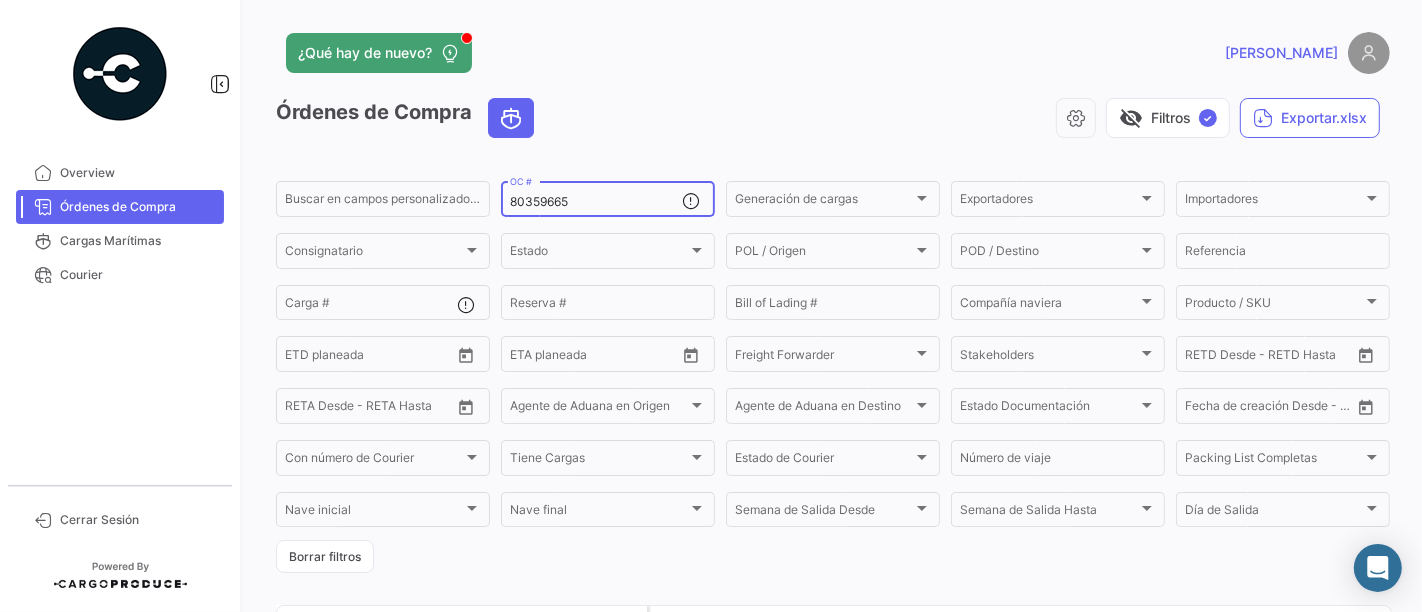 drag, startPoint x: 577, startPoint y: 194, endPoint x: 518, endPoint y: 204, distance: 59.841457 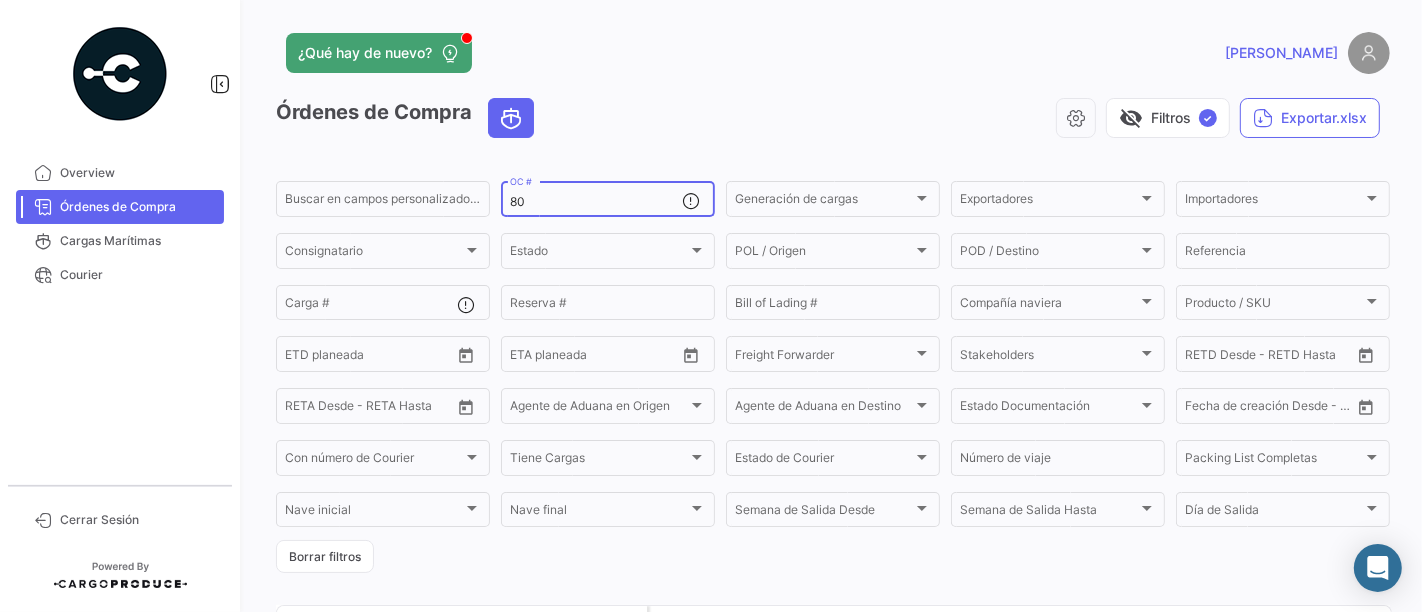 type on "8" 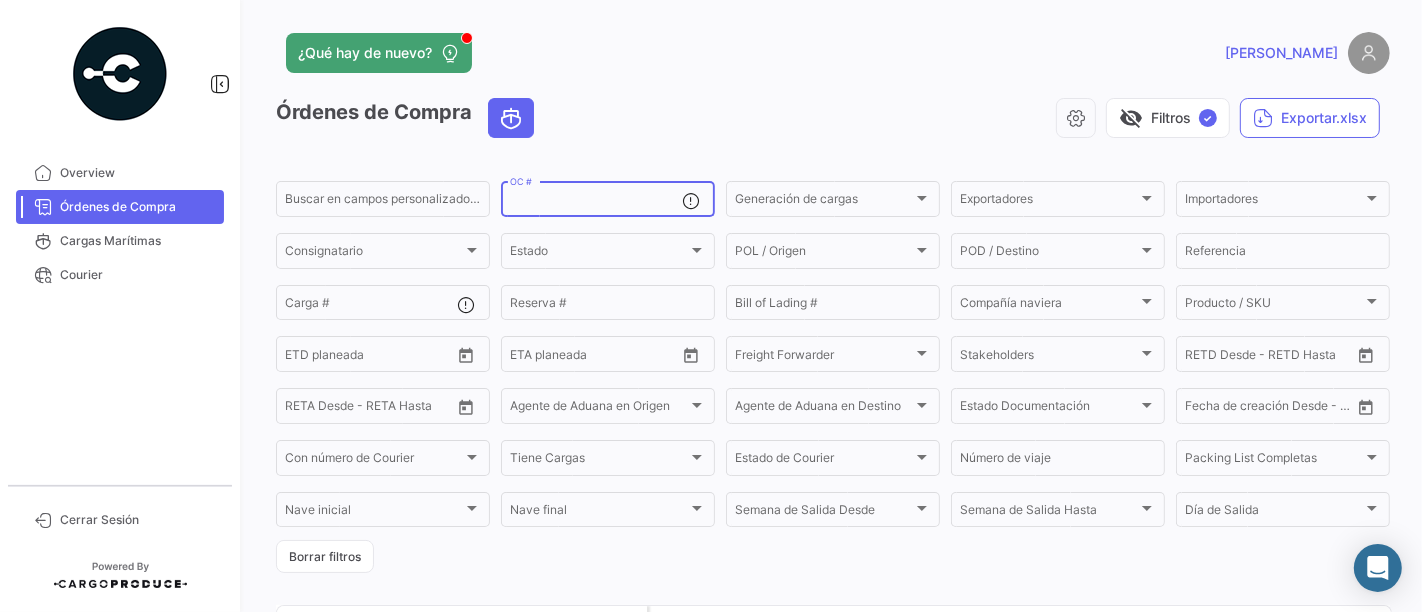 paste on "80359721" 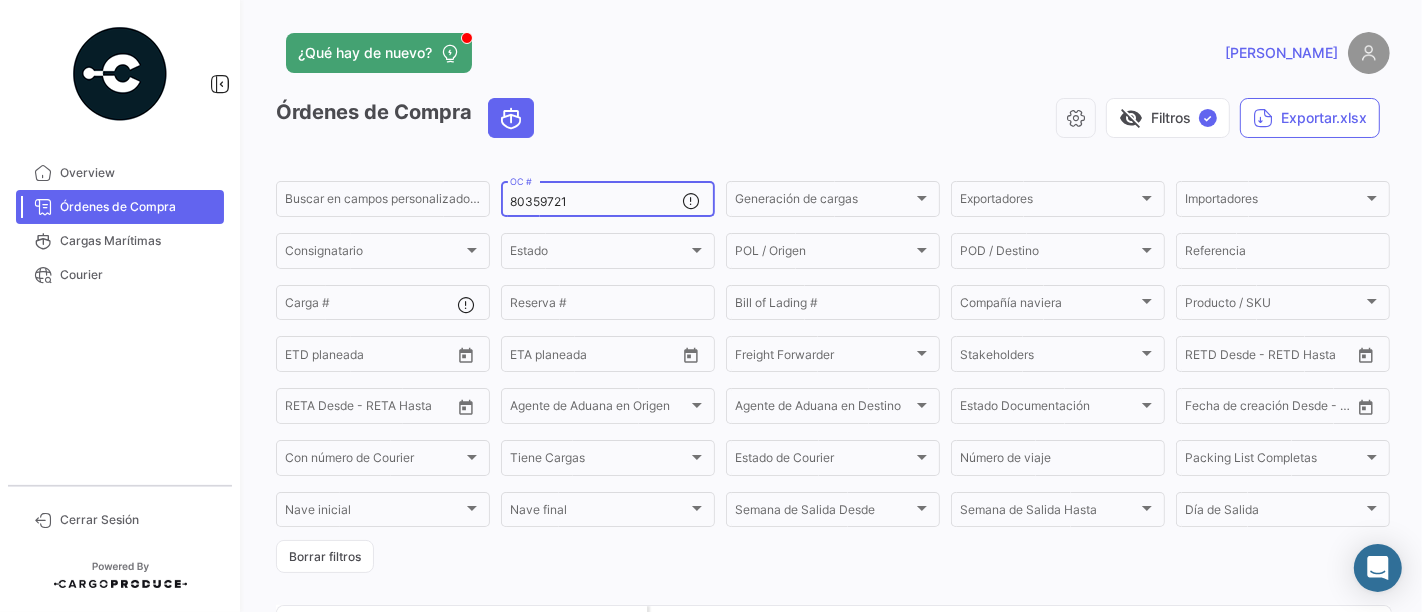 scroll, scrollTop: 191, scrollLeft: 0, axis: vertical 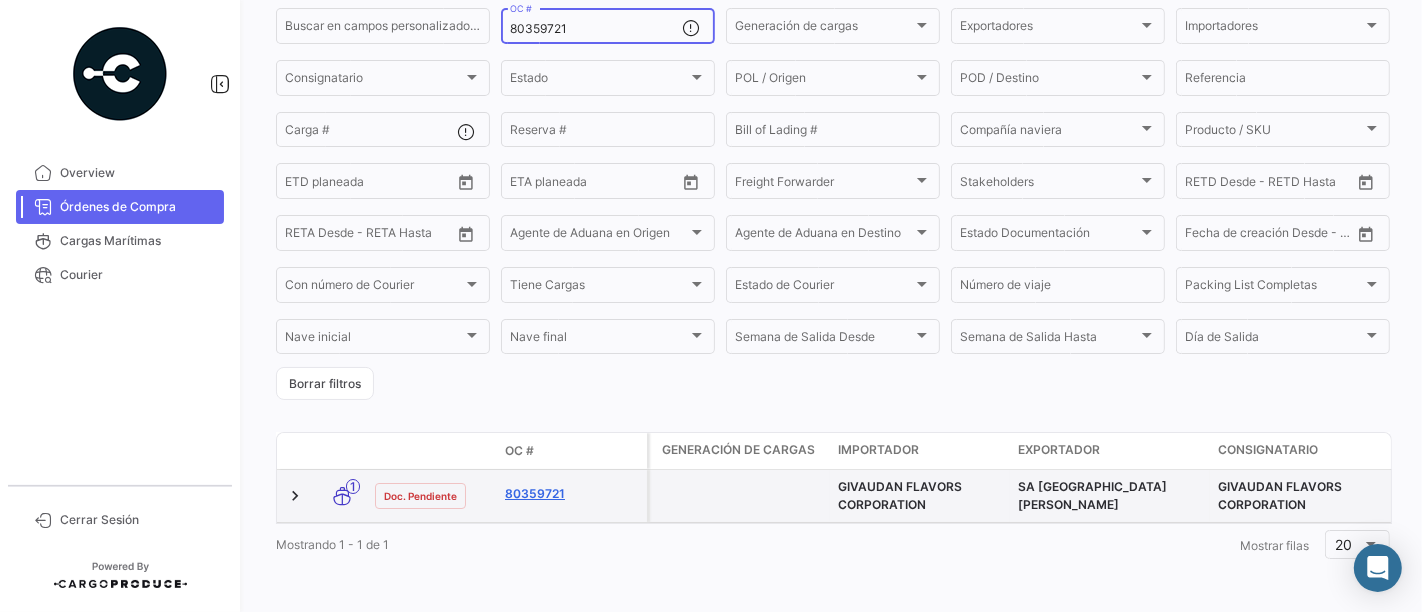 type on "80359721" 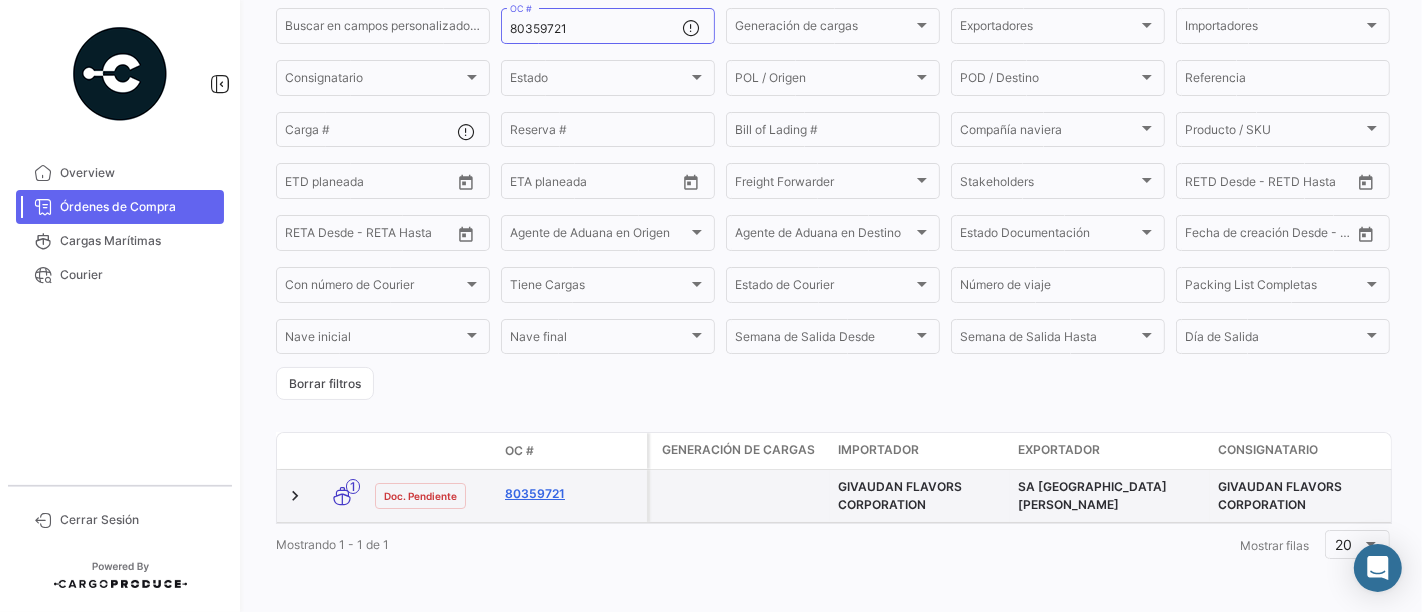 click on "80359721" 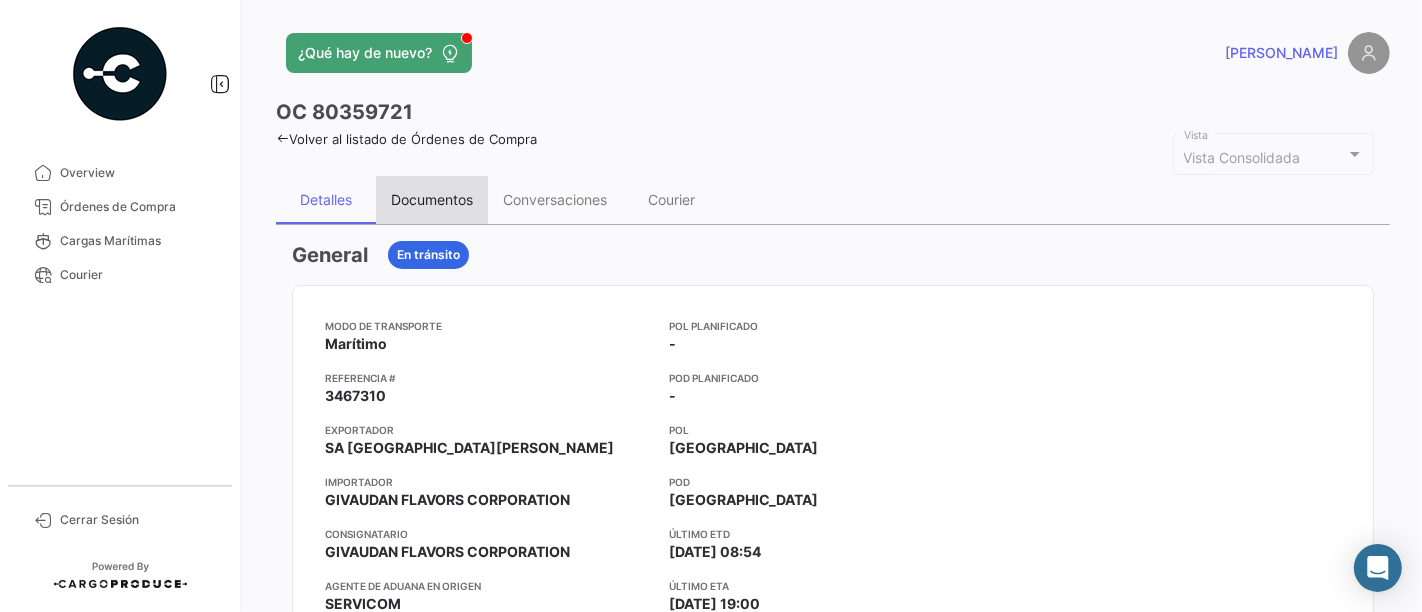 click on "Documentos" at bounding box center [432, 199] 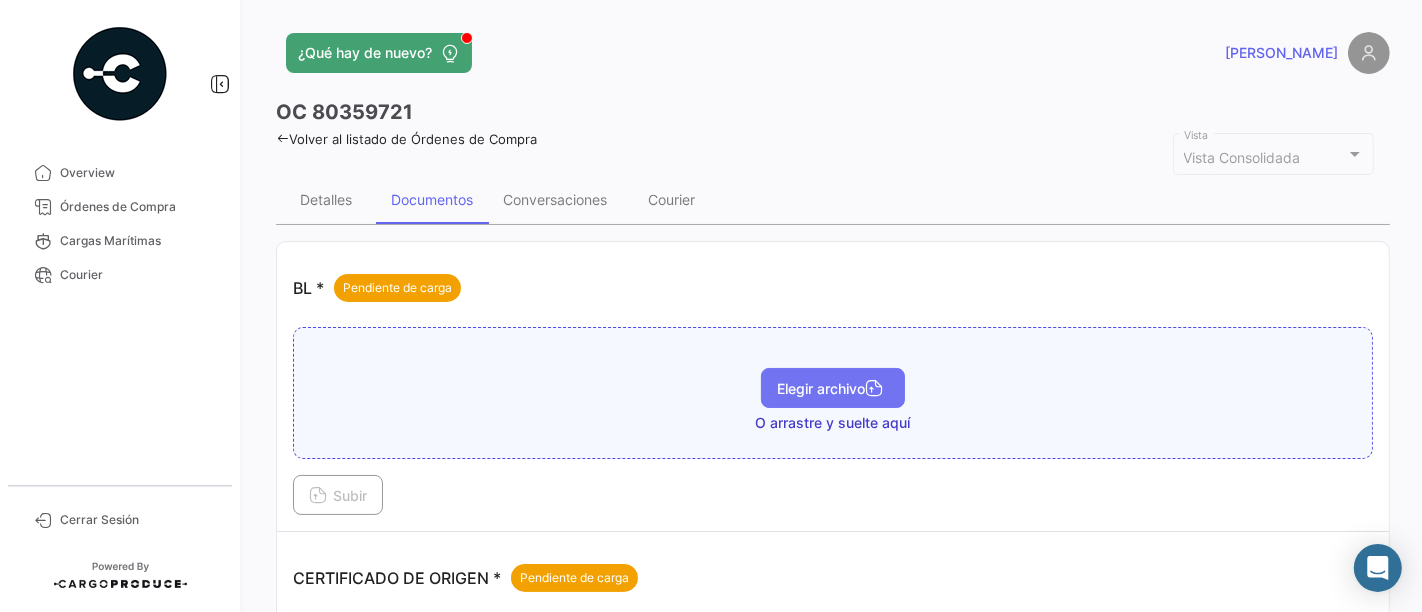 click on "Elegir archivo" at bounding box center [833, 388] 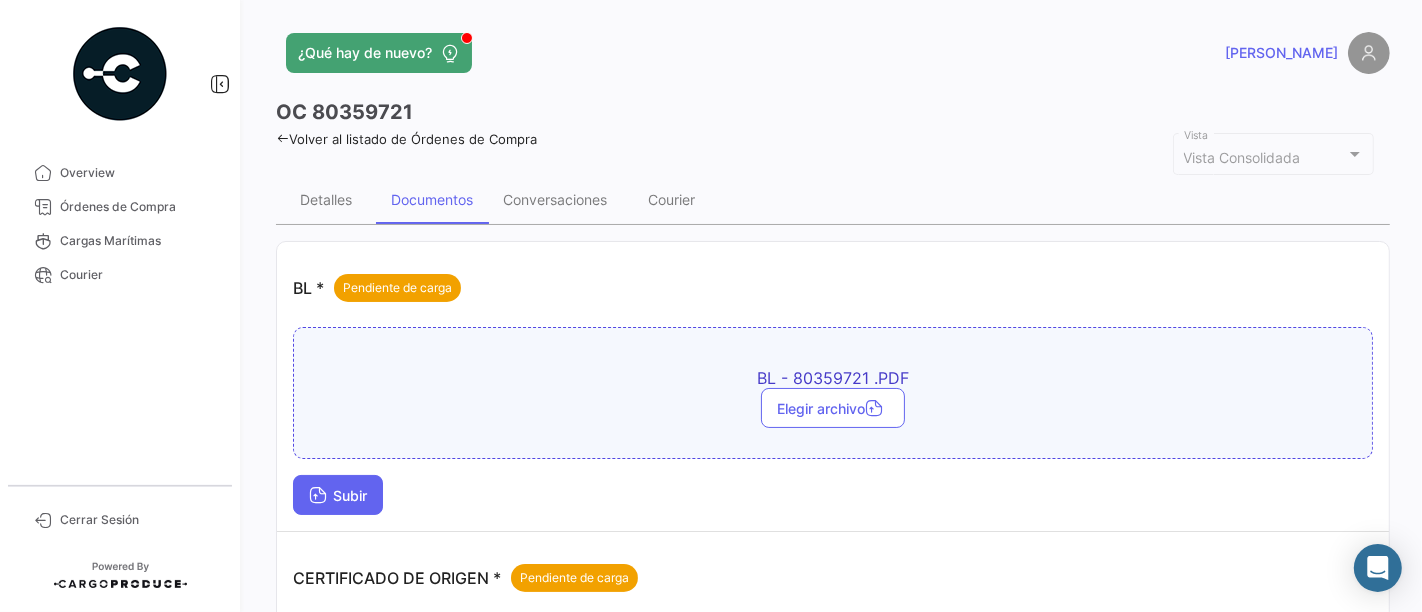 click on "Subir" at bounding box center (338, 495) 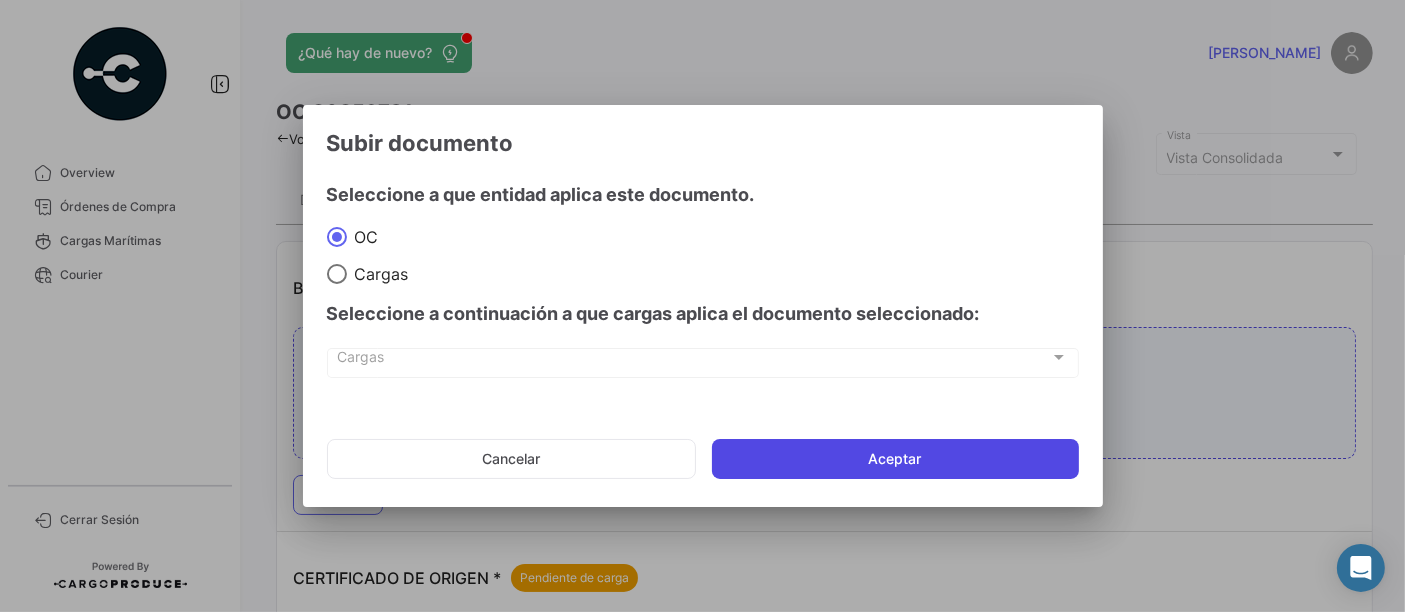 click on "Aceptar" 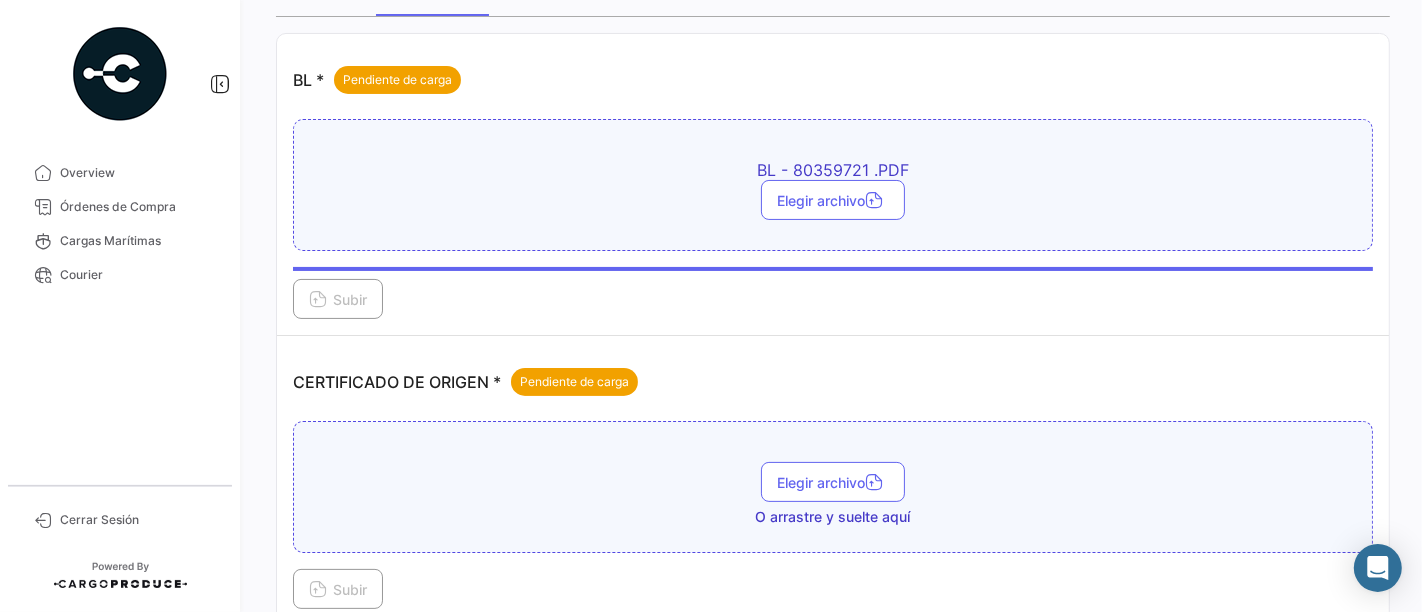 scroll, scrollTop: 222, scrollLeft: 0, axis: vertical 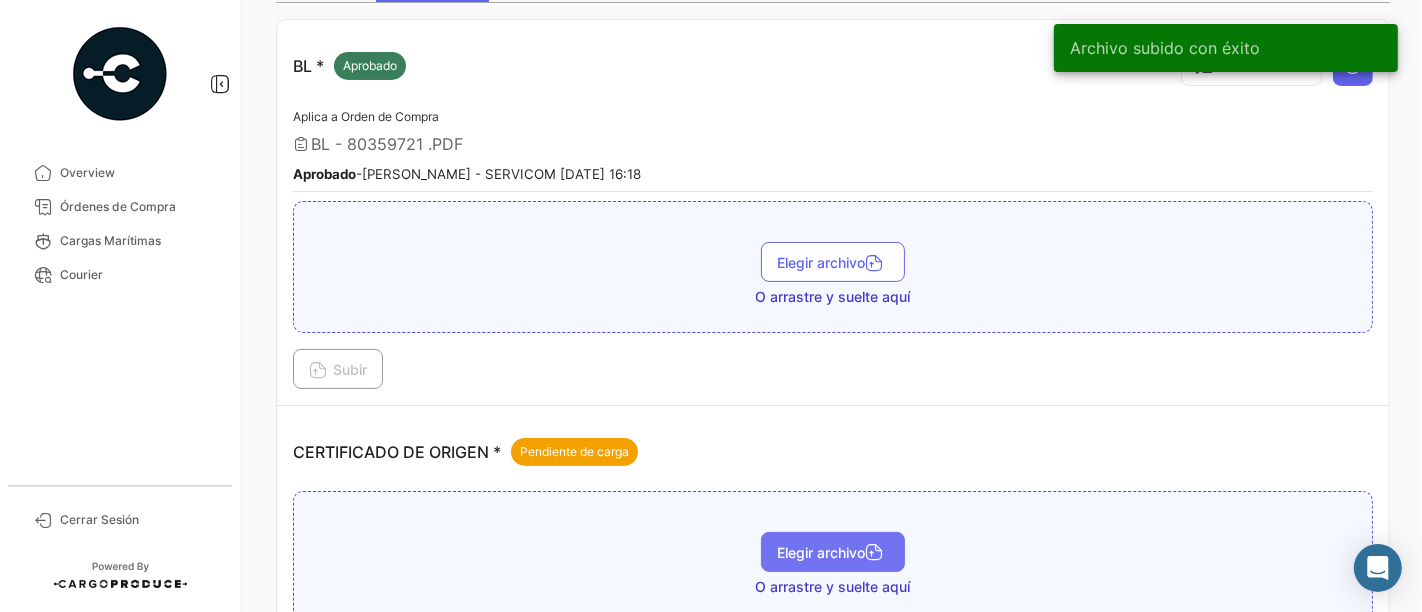 click on "Elegir archivo" at bounding box center (833, 552) 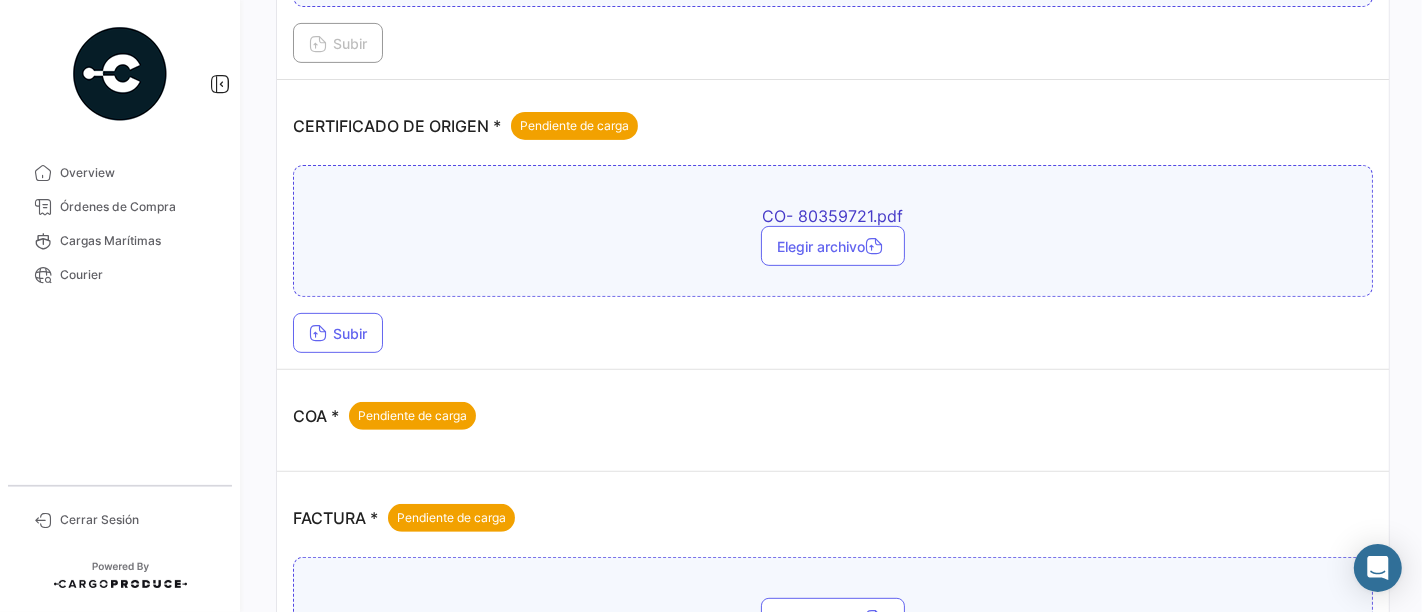 scroll, scrollTop: 555, scrollLeft: 0, axis: vertical 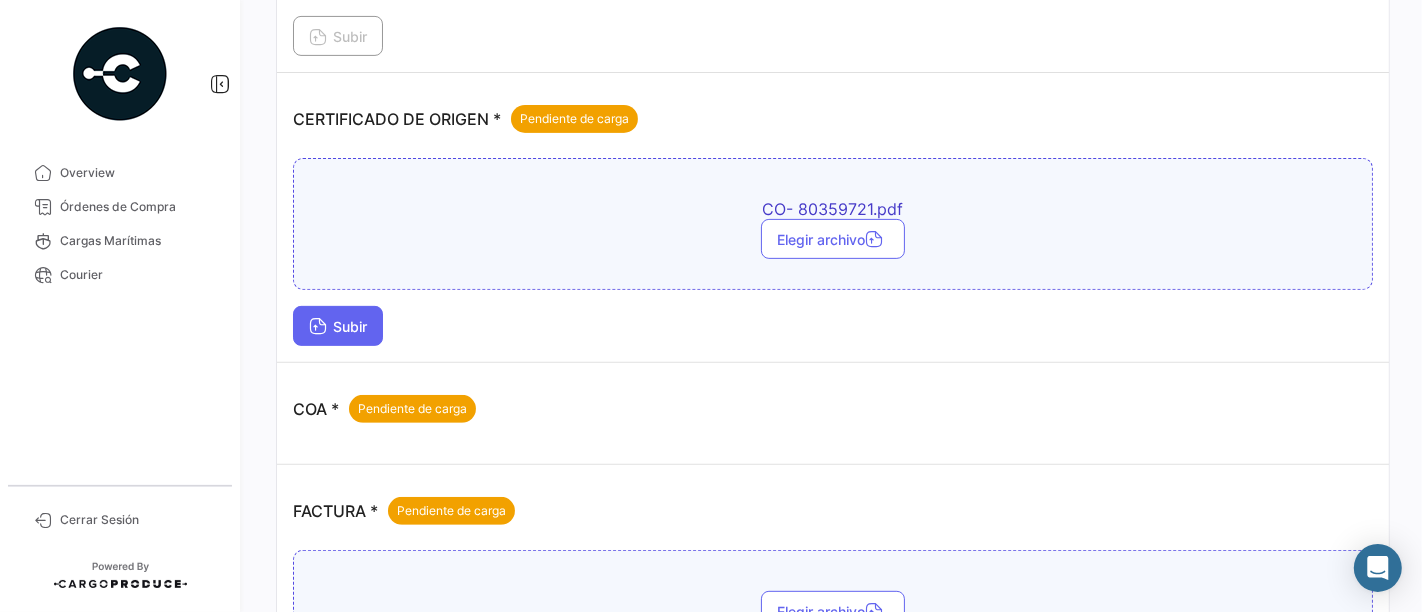 click on "Subir" at bounding box center (338, 326) 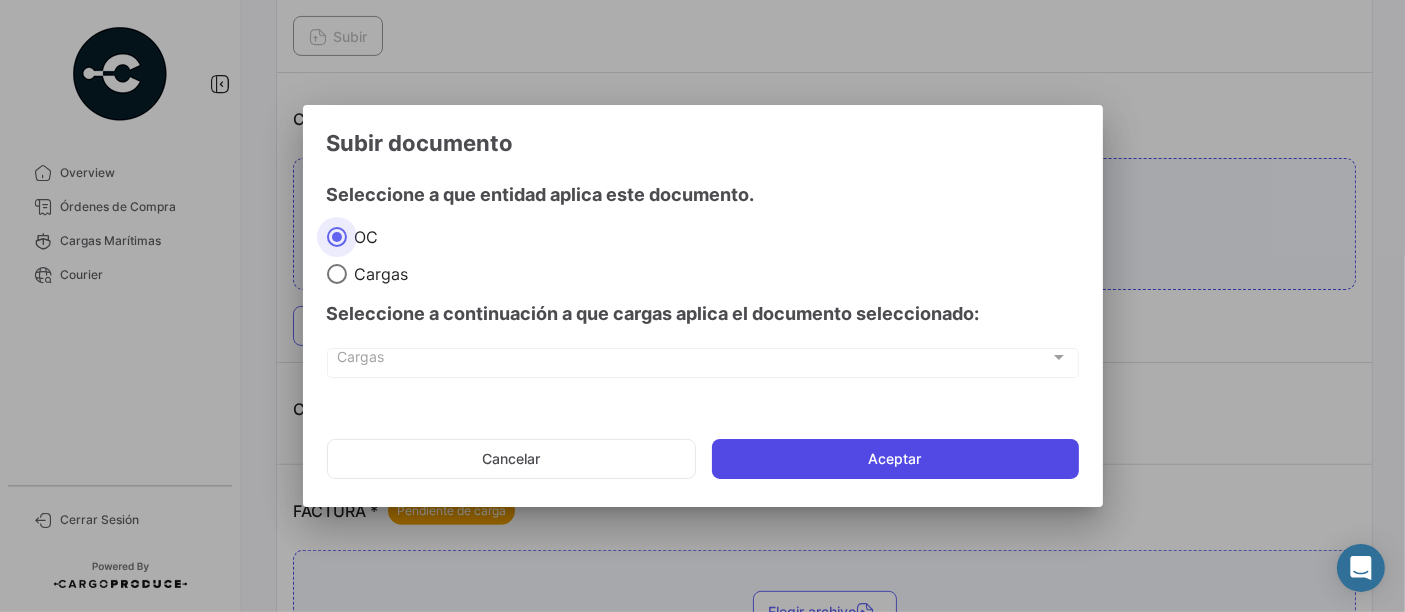click on "Aceptar" 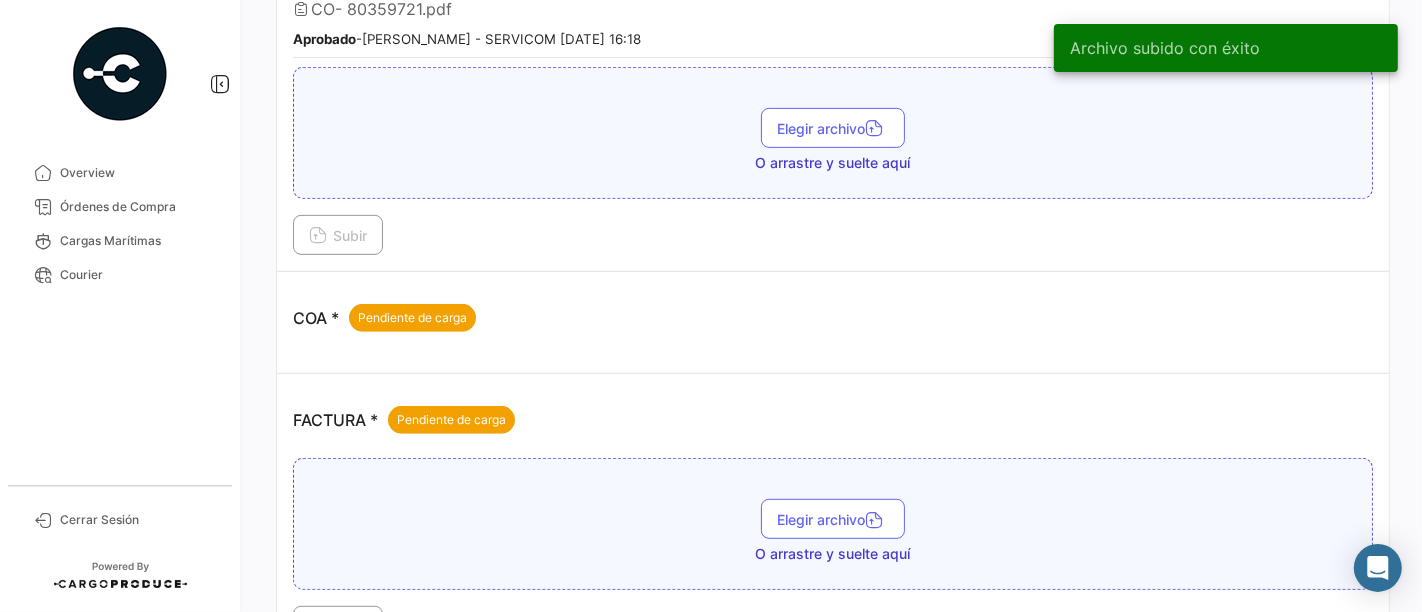 scroll, scrollTop: 777, scrollLeft: 0, axis: vertical 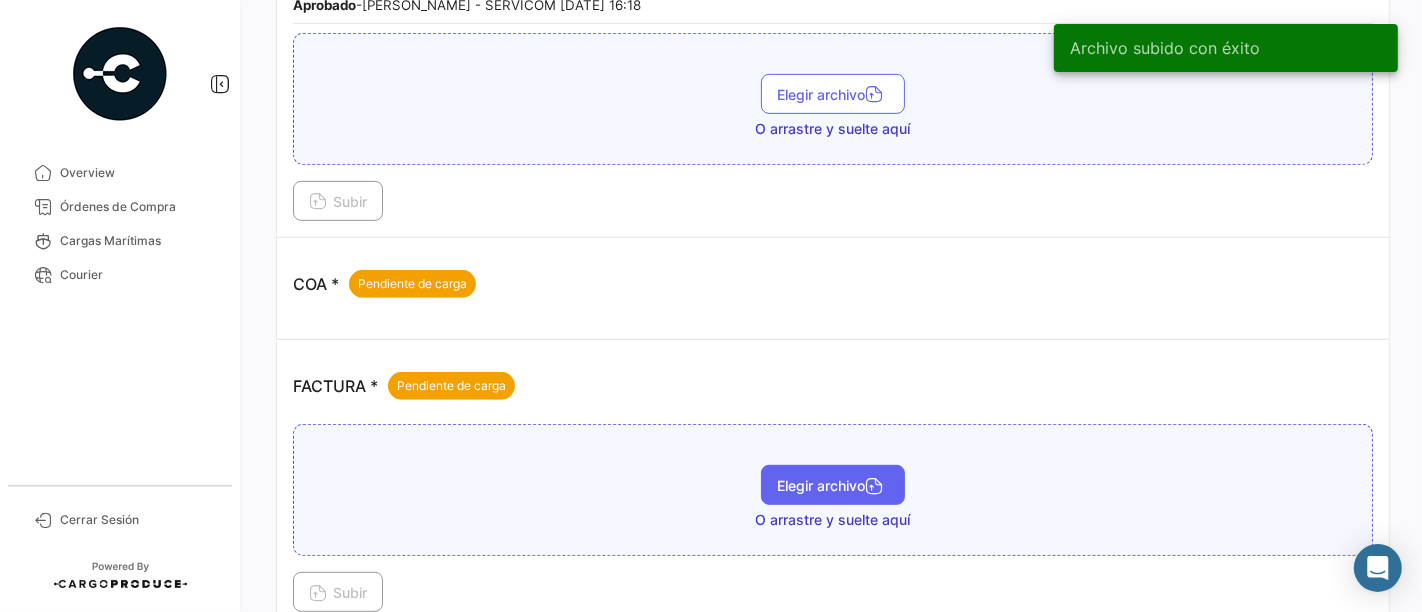 click on "Elegir archivo" at bounding box center [833, 485] 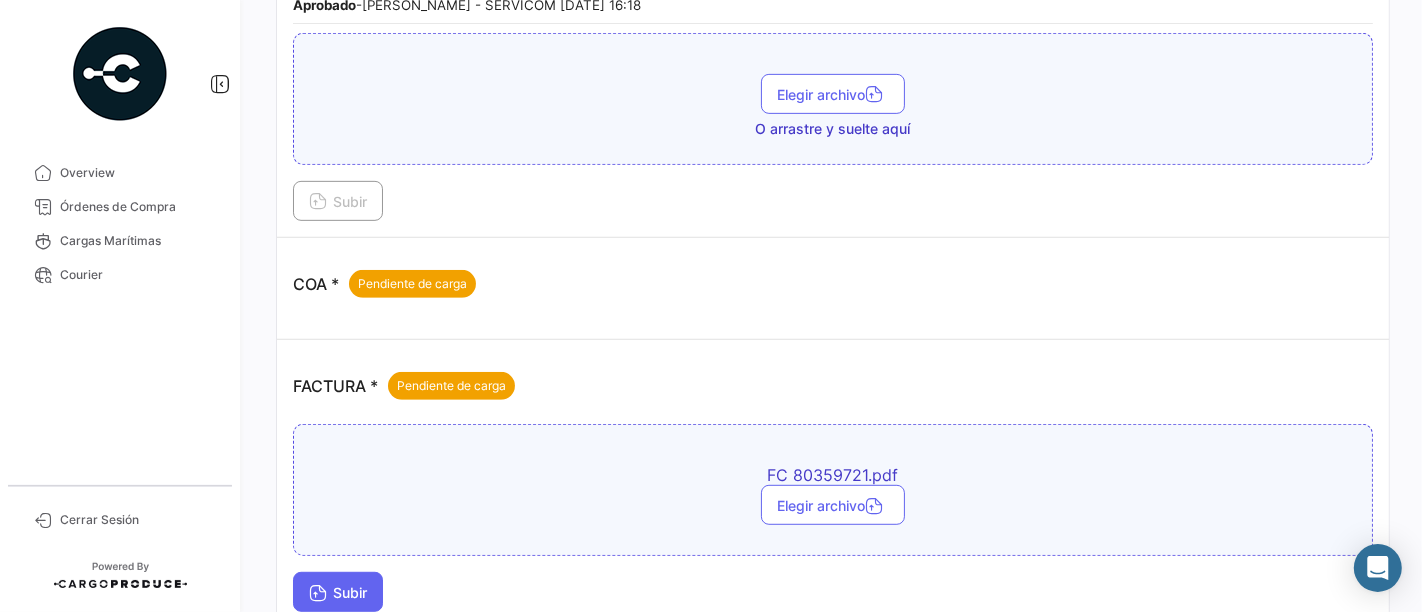 click on "Subir" at bounding box center (338, 592) 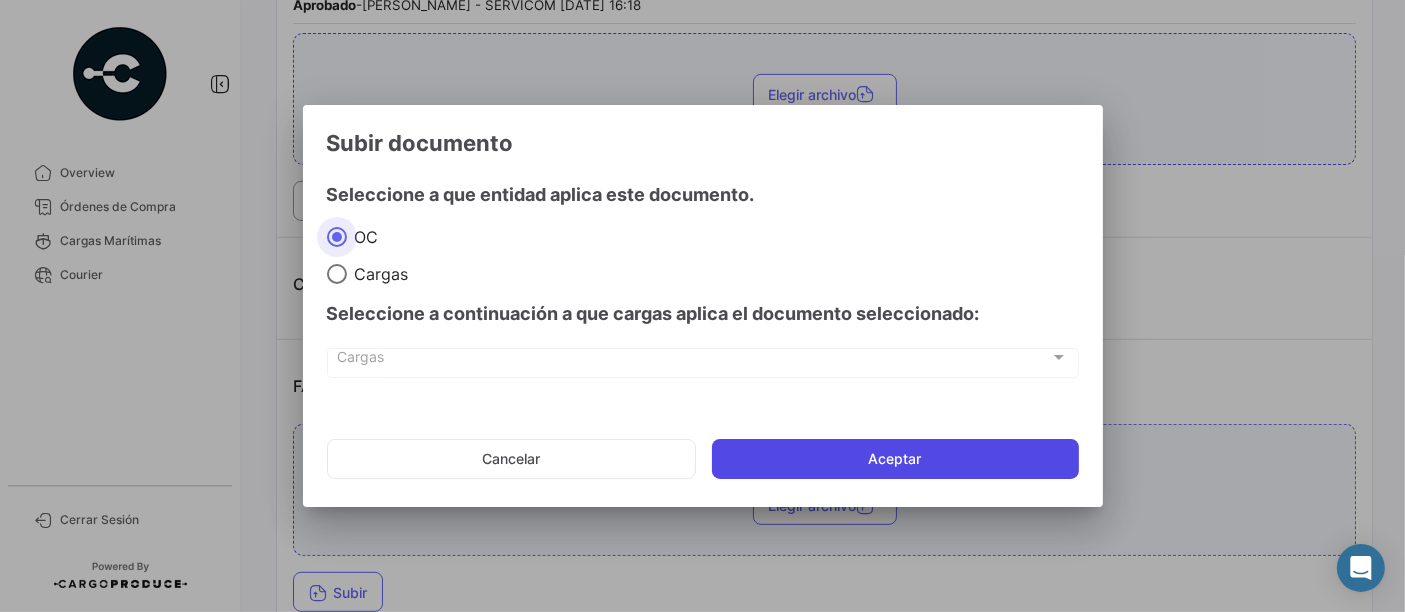 click on "Aceptar" 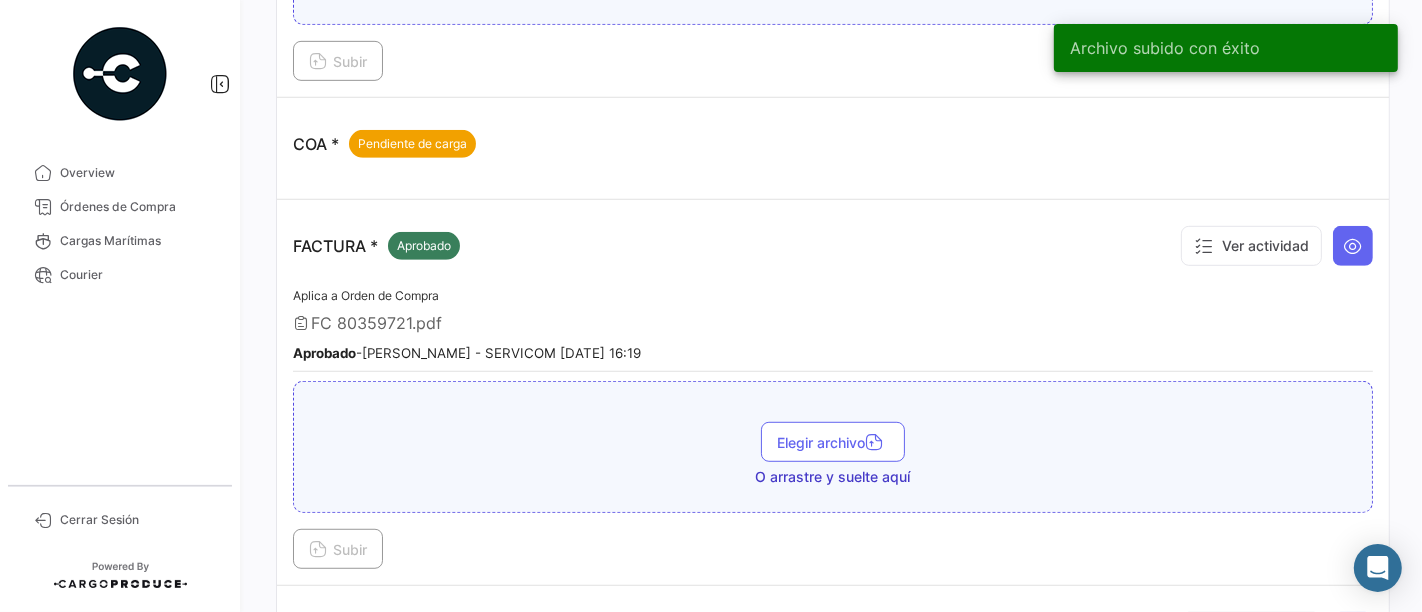 scroll, scrollTop: 777, scrollLeft: 0, axis: vertical 